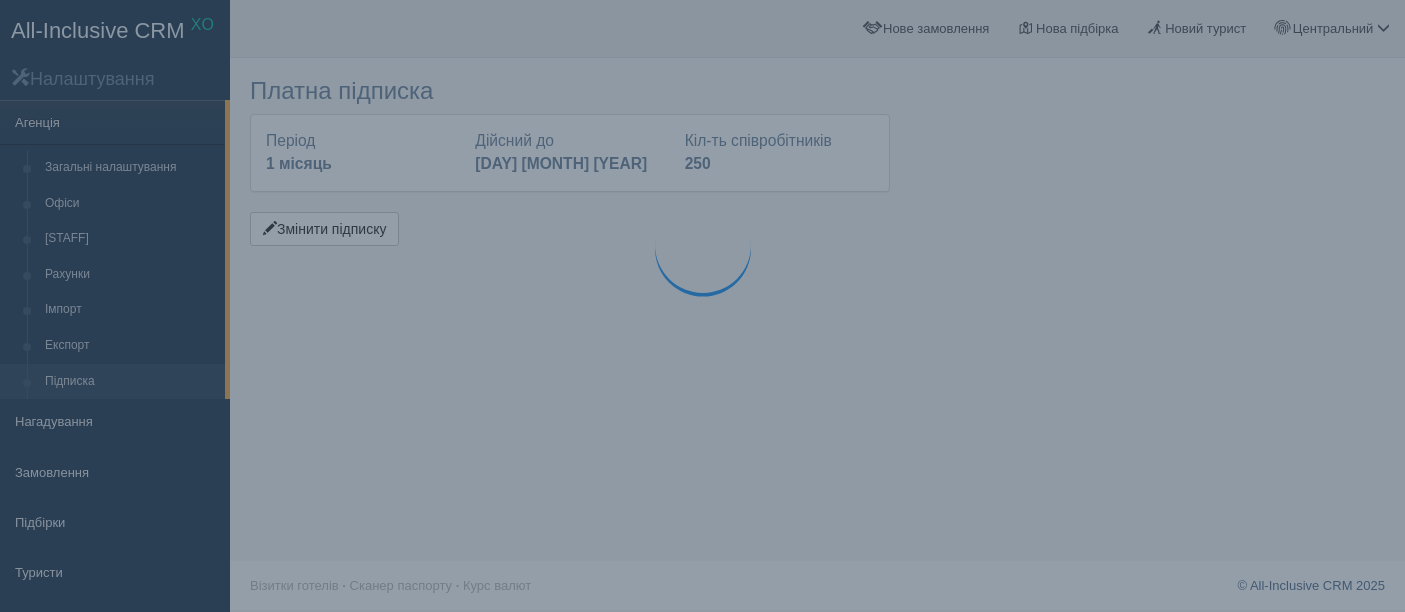 scroll, scrollTop: 0, scrollLeft: 0, axis: both 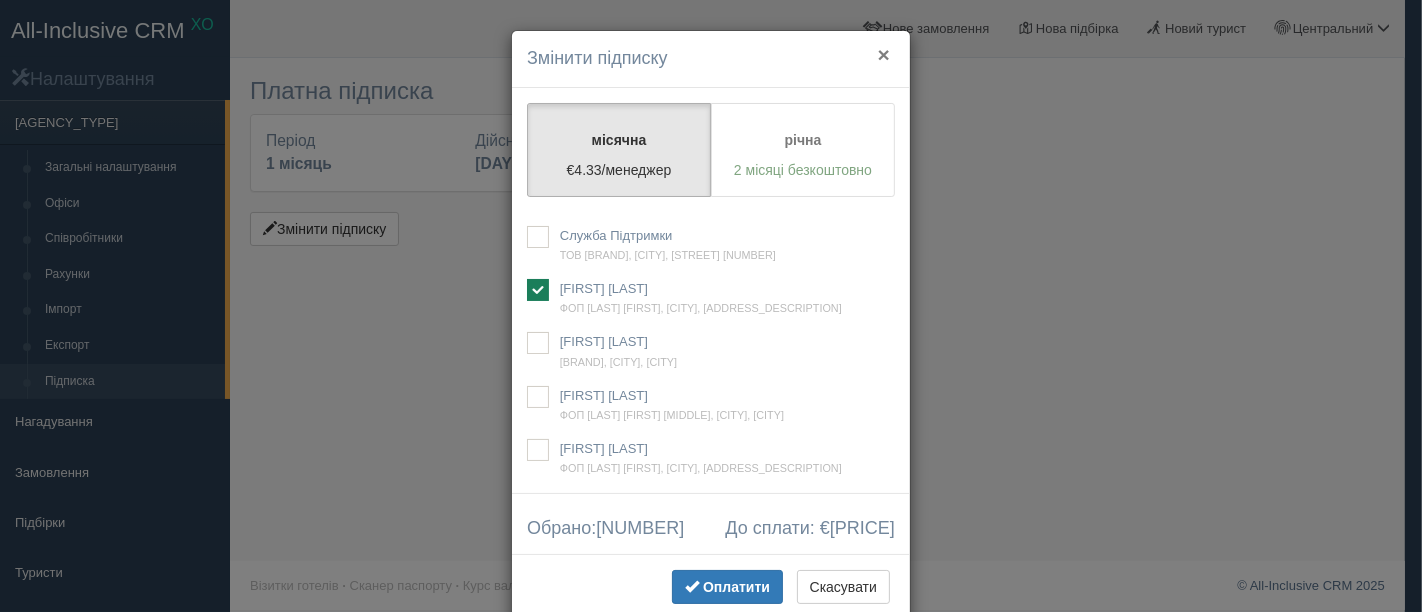 click on "×" at bounding box center [884, 54] 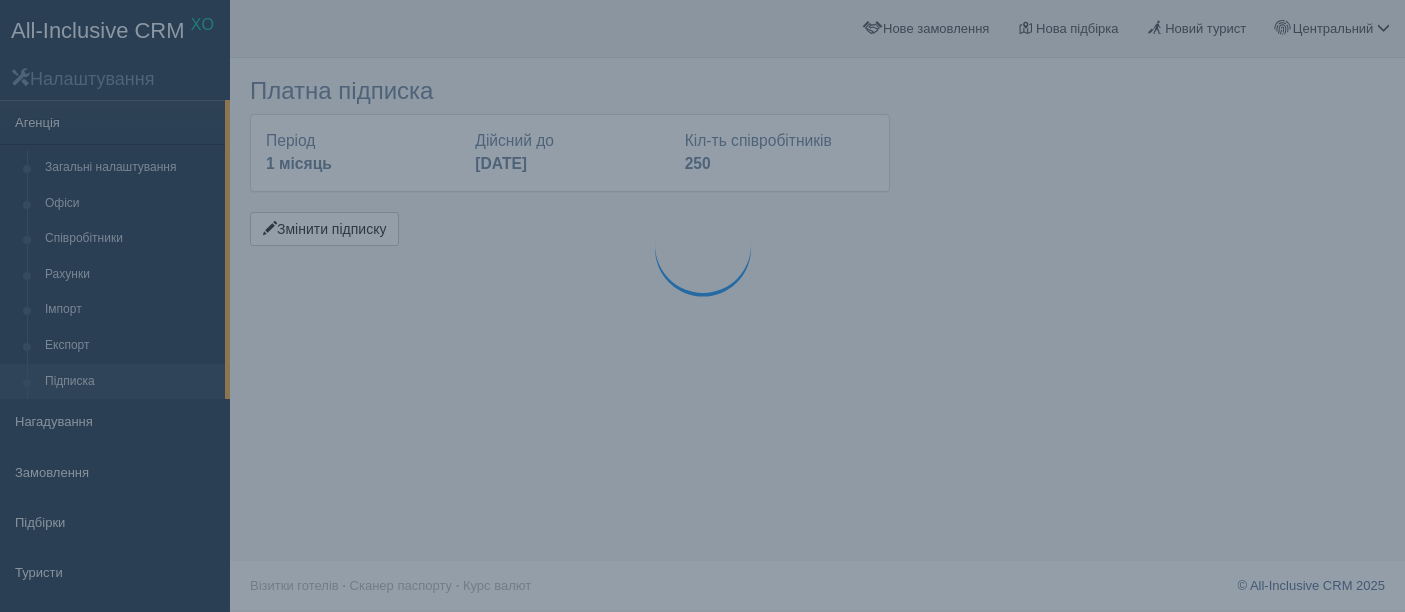 scroll, scrollTop: 0, scrollLeft: 0, axis: both 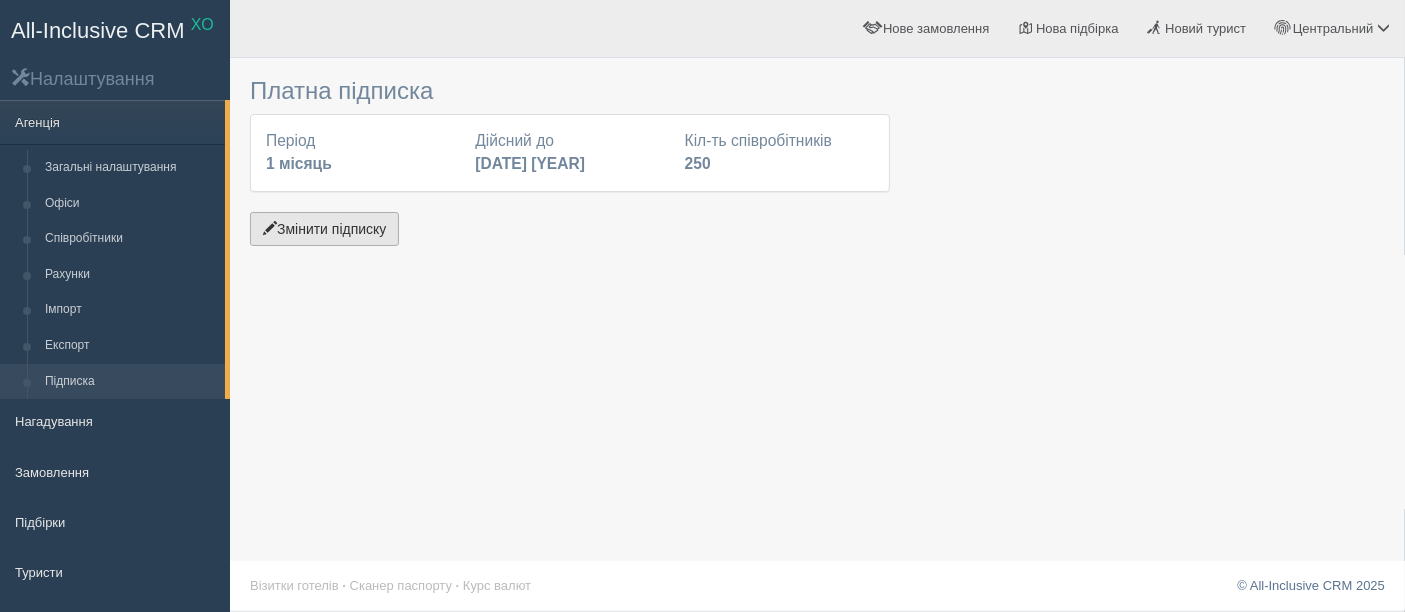 click on "Змінити підписку" at bounding box center [324, 229] 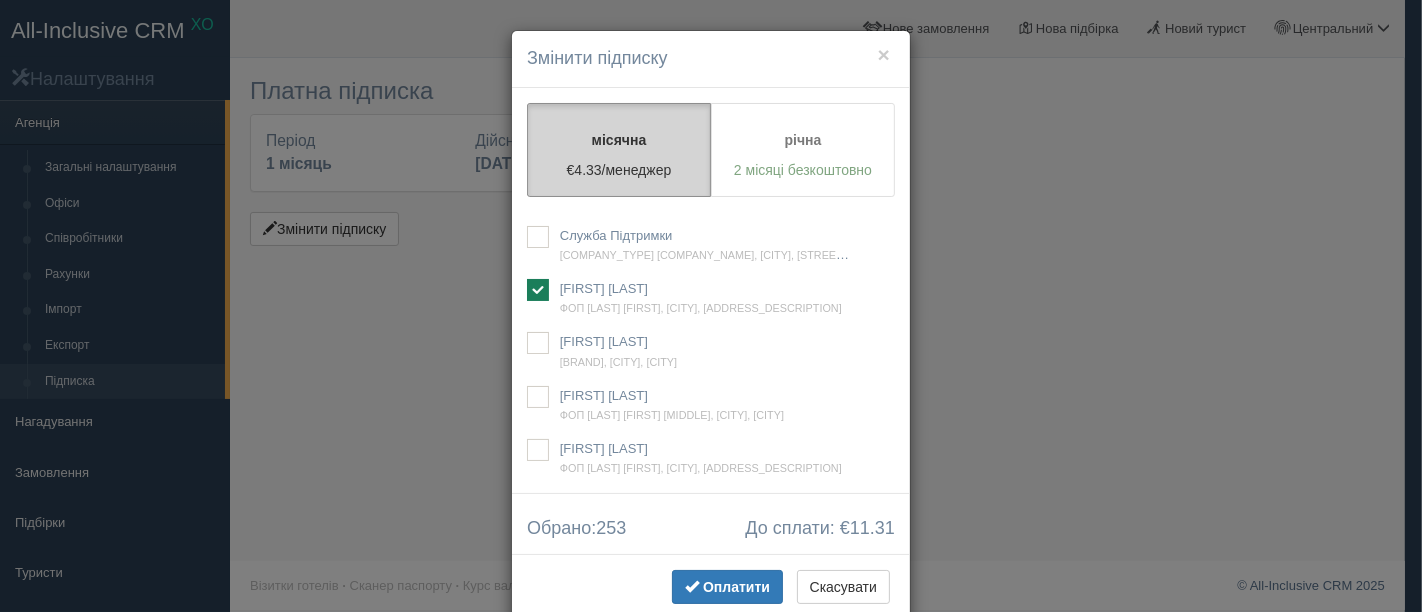 drag, startPoint x: 279, startPoint y: 297, endPoint x: 545, endPoint y: 167, distance: 296.06757 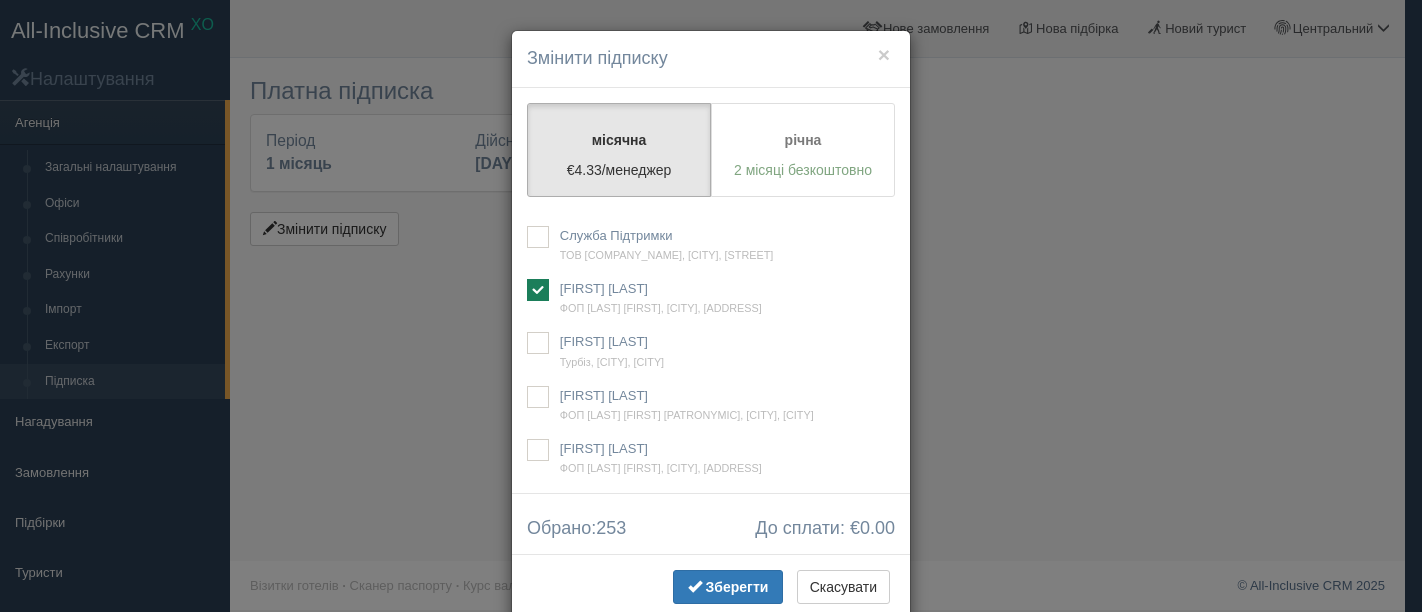 scroll, scrollTop: 0, scrollLeft: 0, axis: both 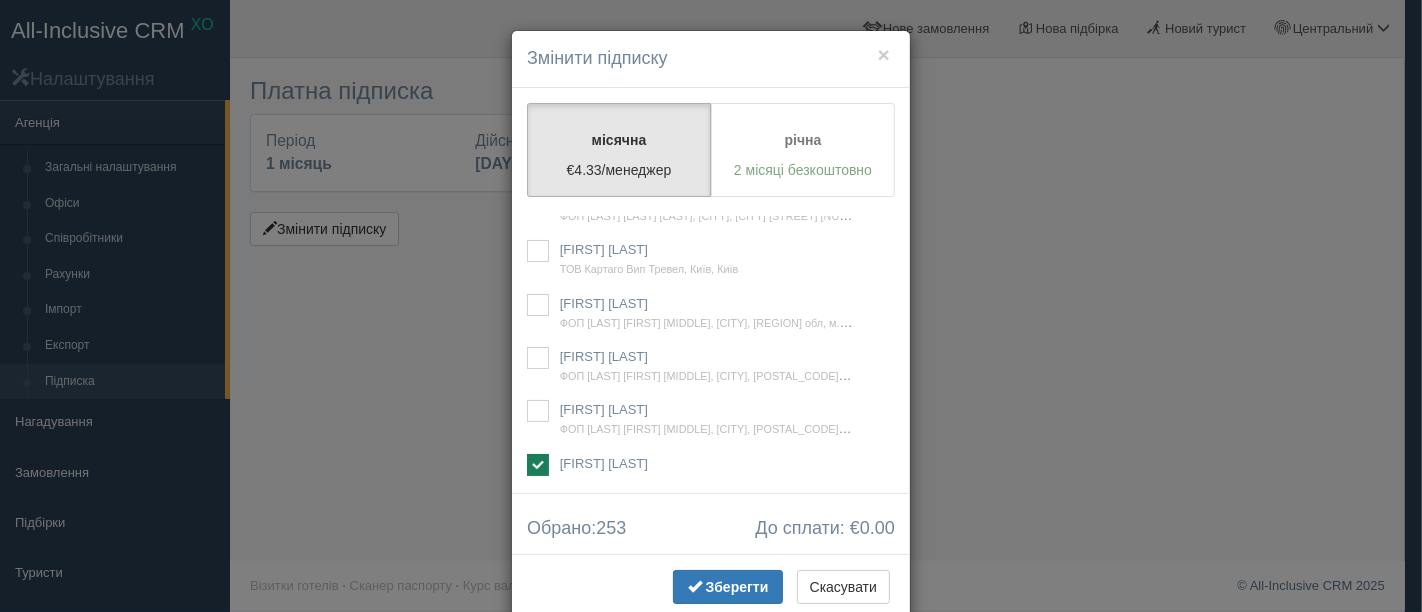 click at bounding box center (538, -175) 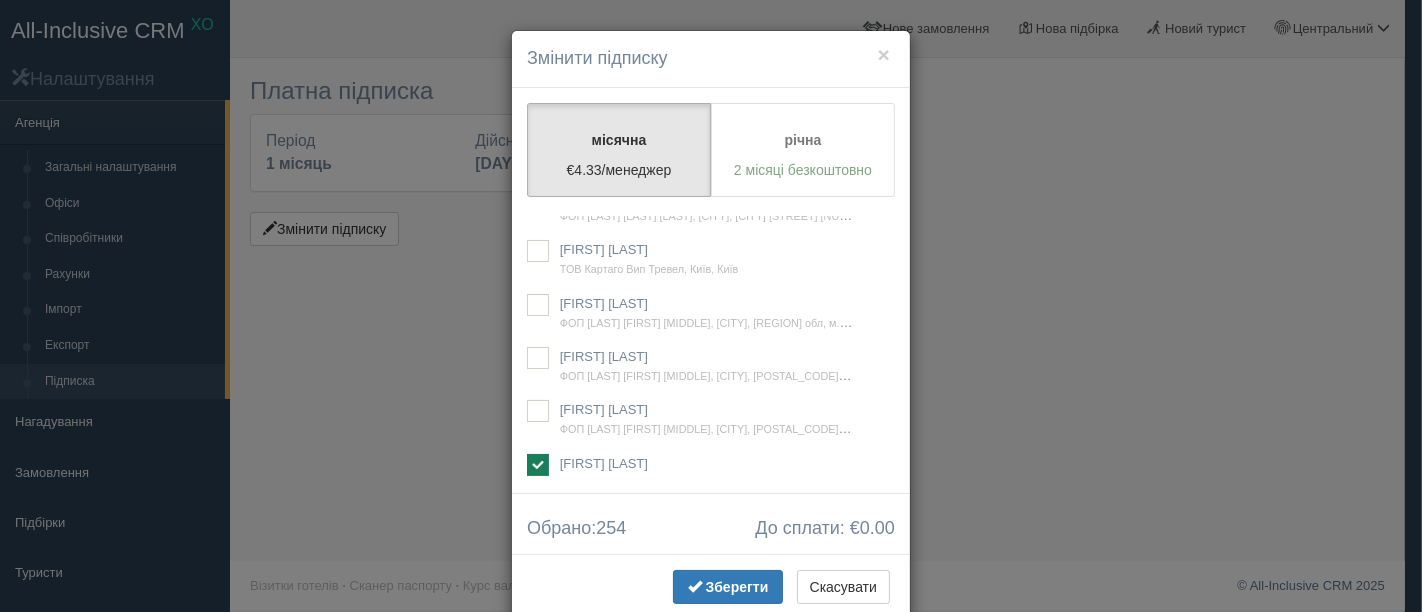 checkbox on "true" 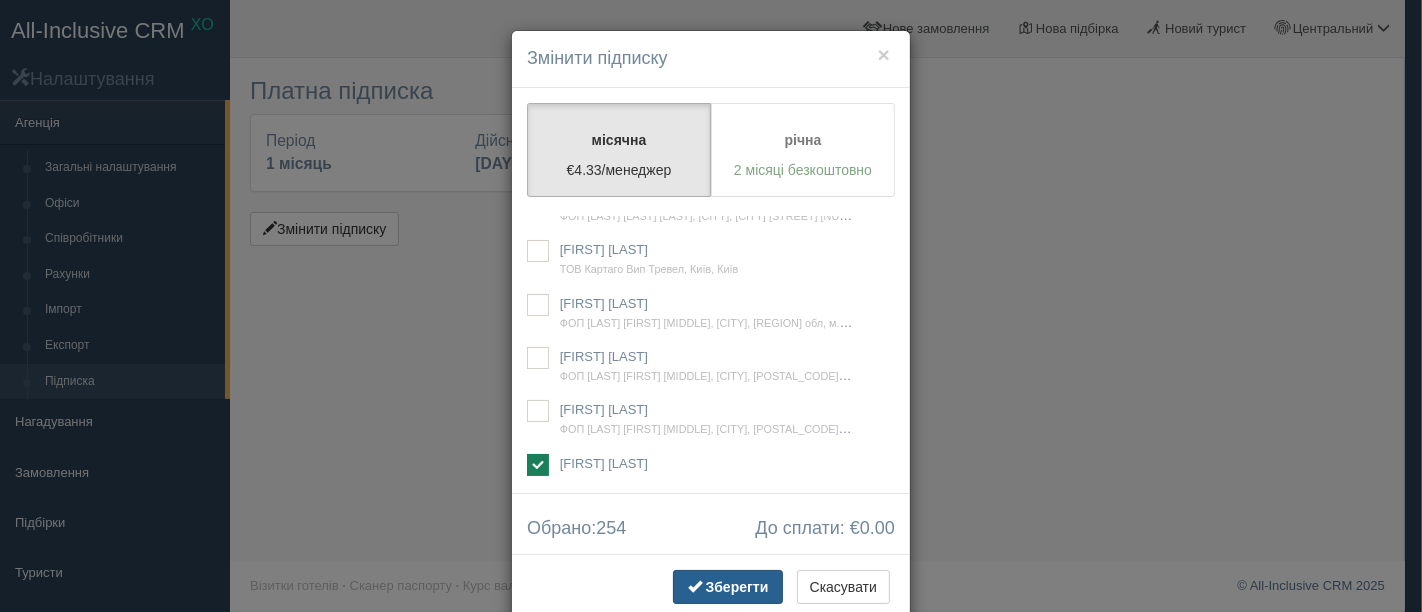 click on "Зберегти" at bounding box center [737, 587] 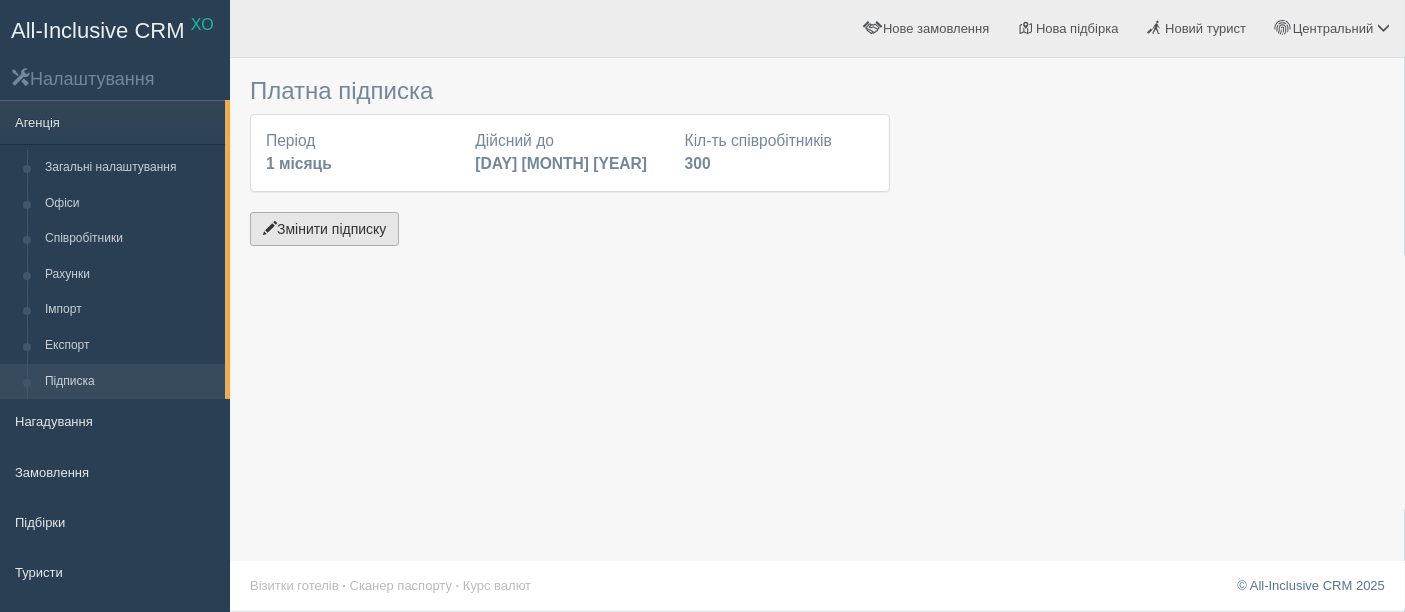 click on "Змінити підписку" at bounding box center [324, 229] 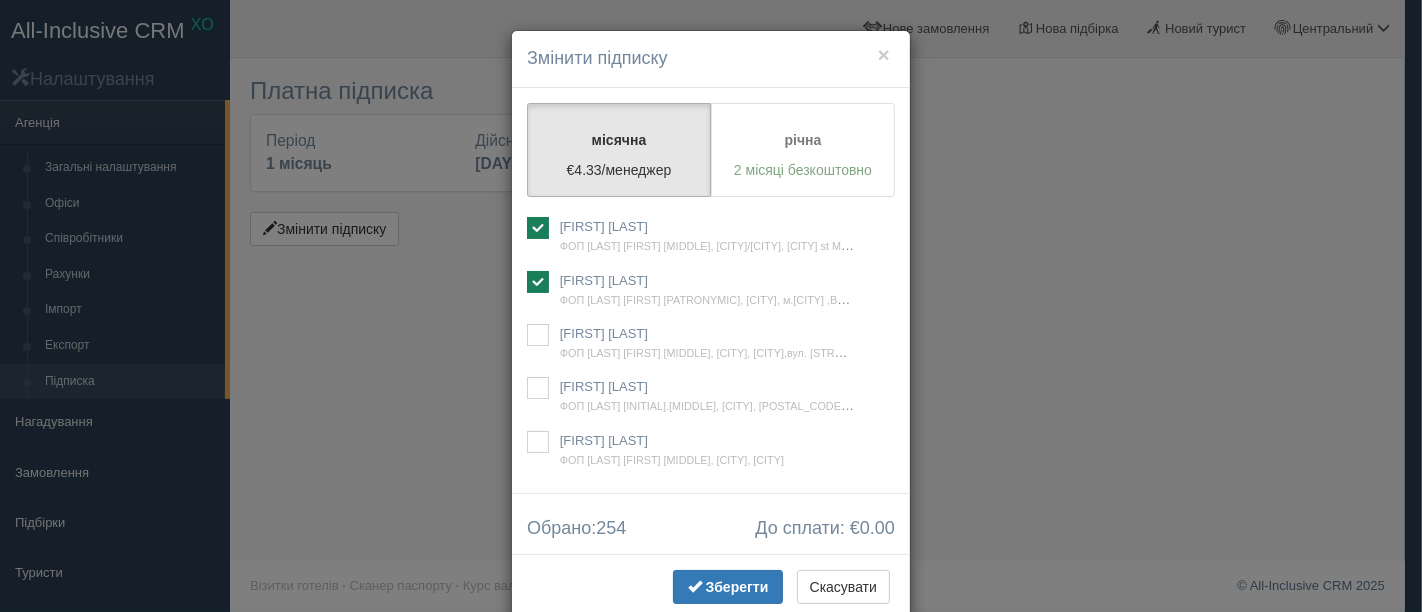 scroll, scrollTop: 57161, scrollLeft: 0, axis: vertical 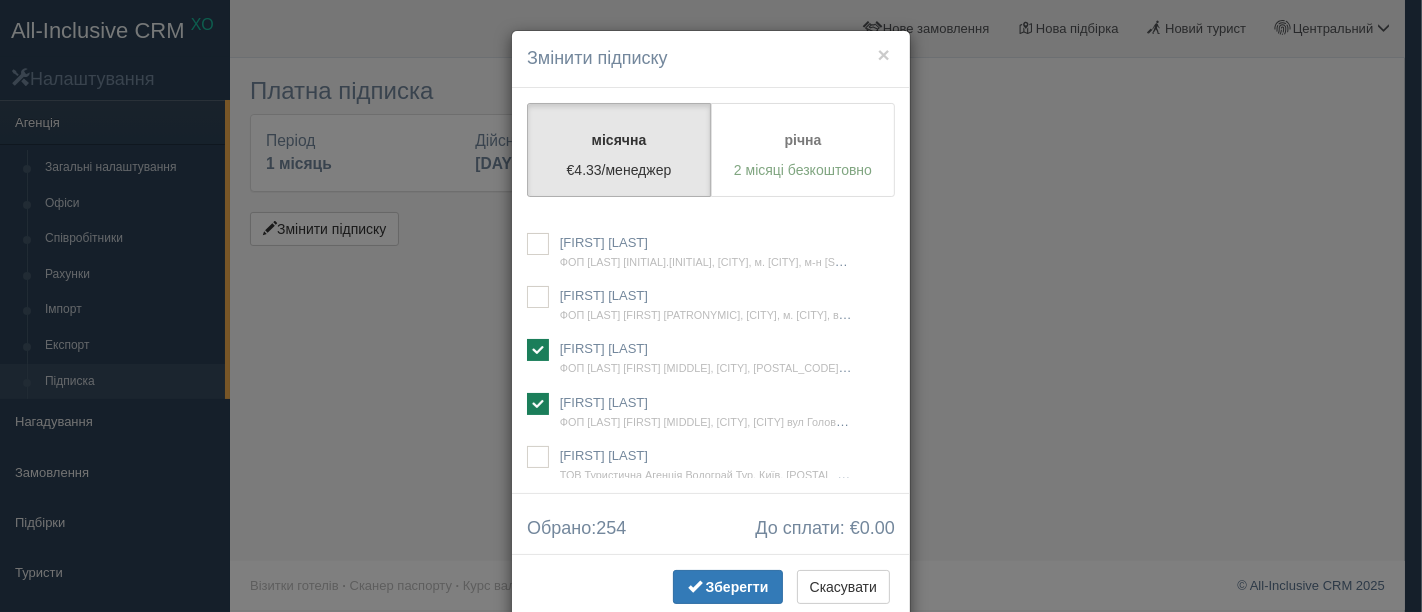 click at bounding box center [538, -343] 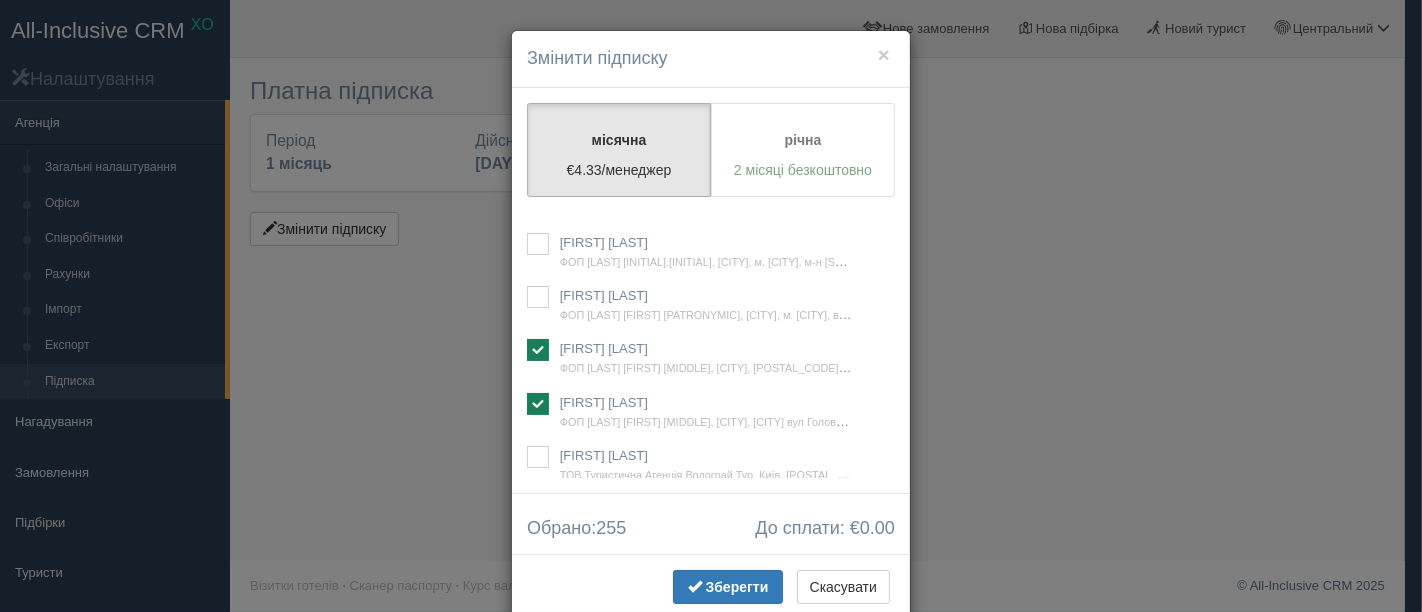 checkbox on "true" 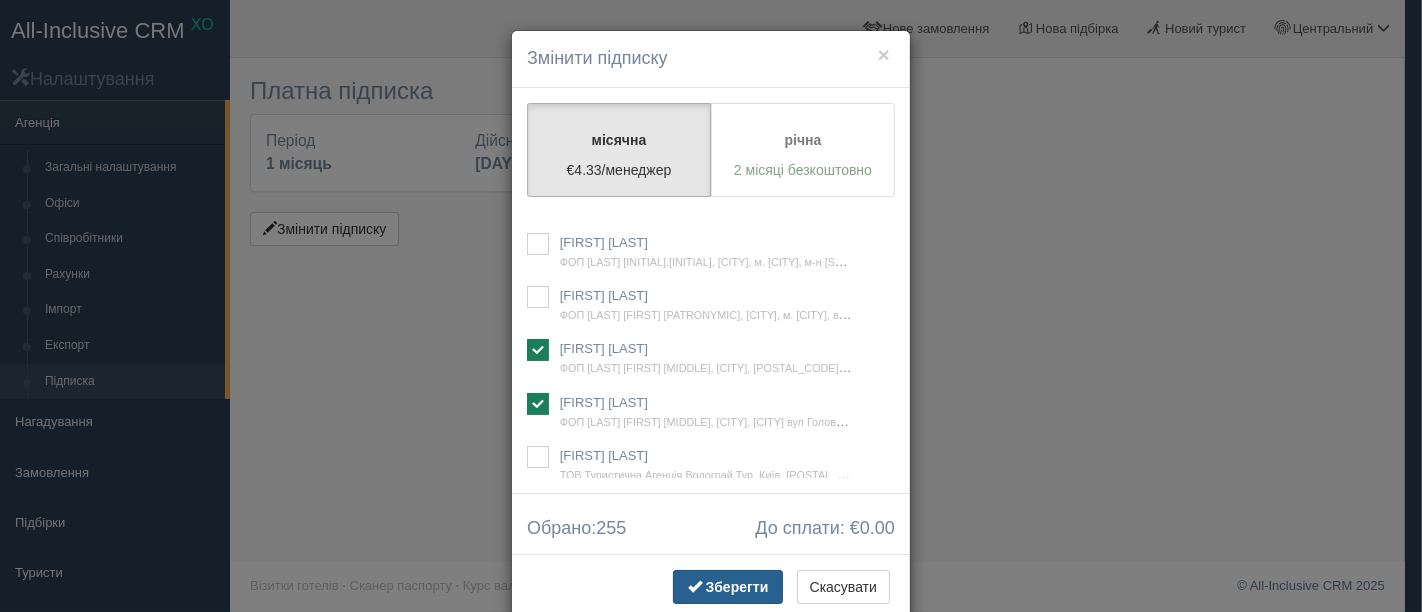click on "Зберегти" at bounding box center (737, 587) 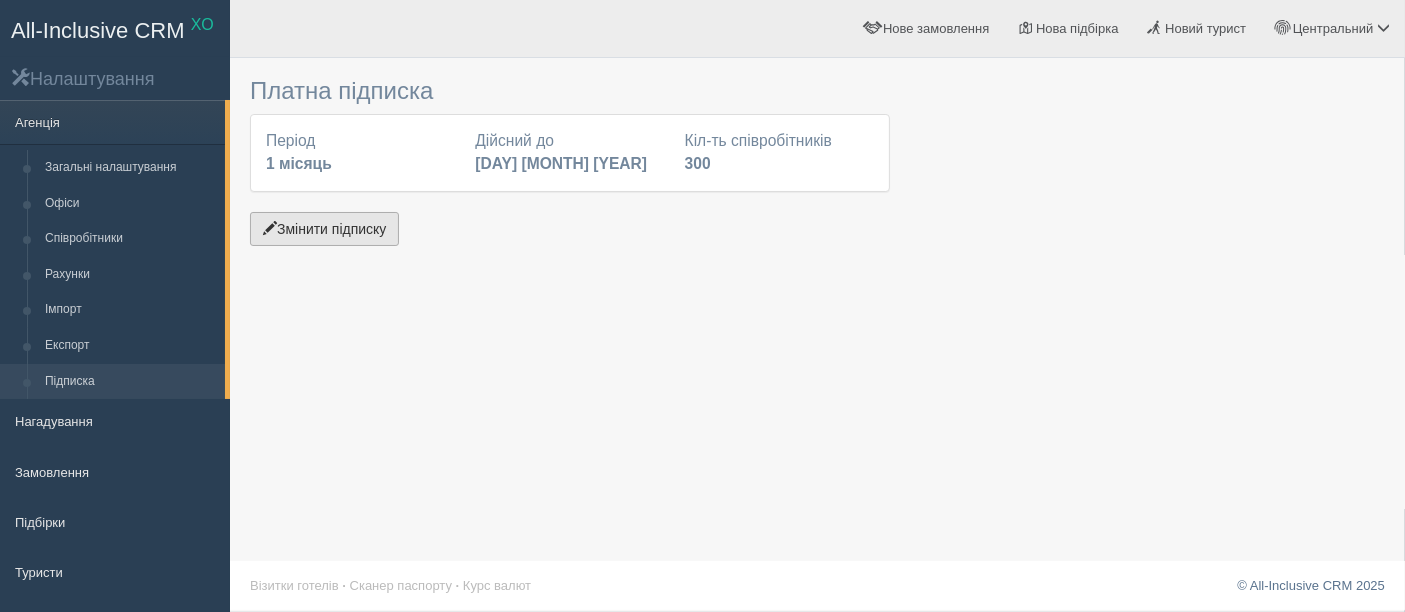 click on "Змінити підписку" at bounding box center [324, 229] 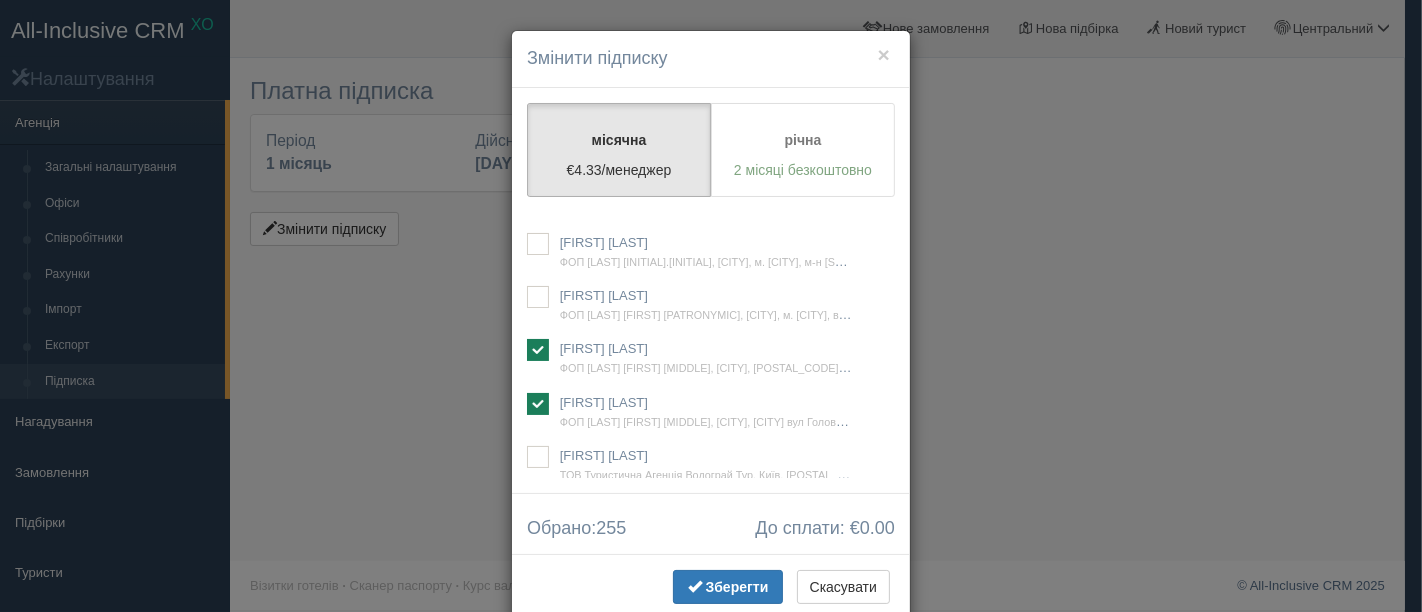 scroll, scrollTop: 56297, scrollLeft: 0, axis: vertical 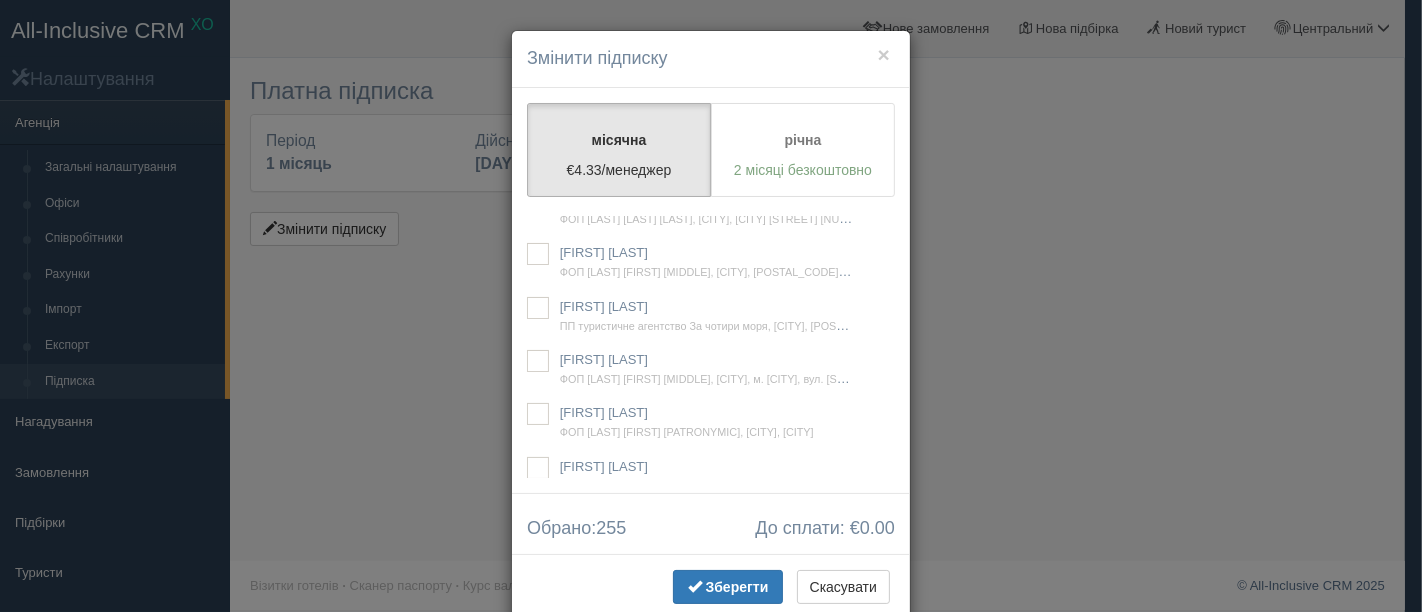 click at bounding box center (538, -332) 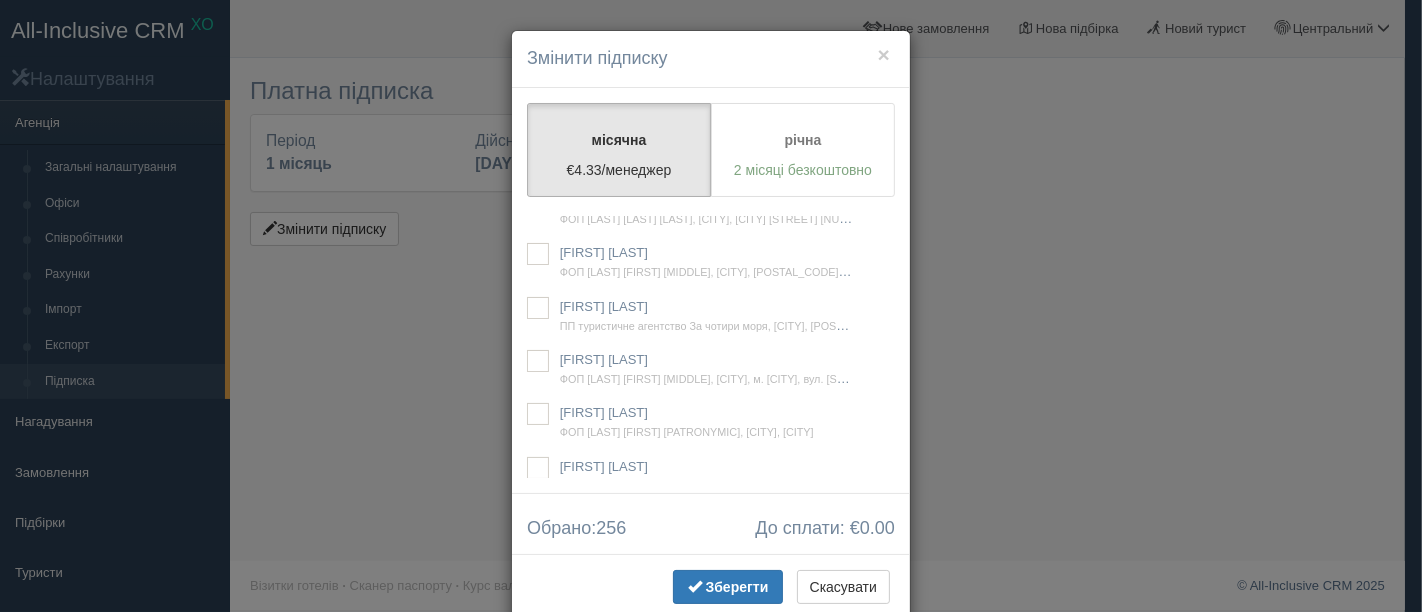 checkbox on "true" 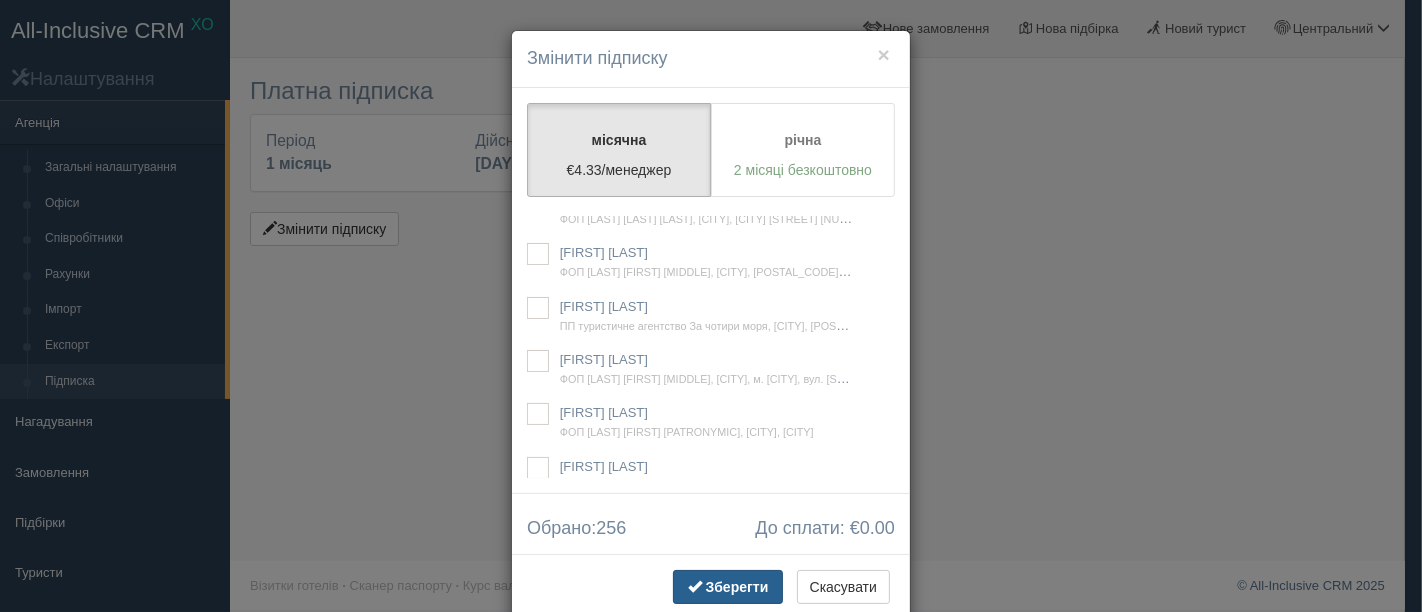click on "Зберегти" at bounding box center [737, 587] 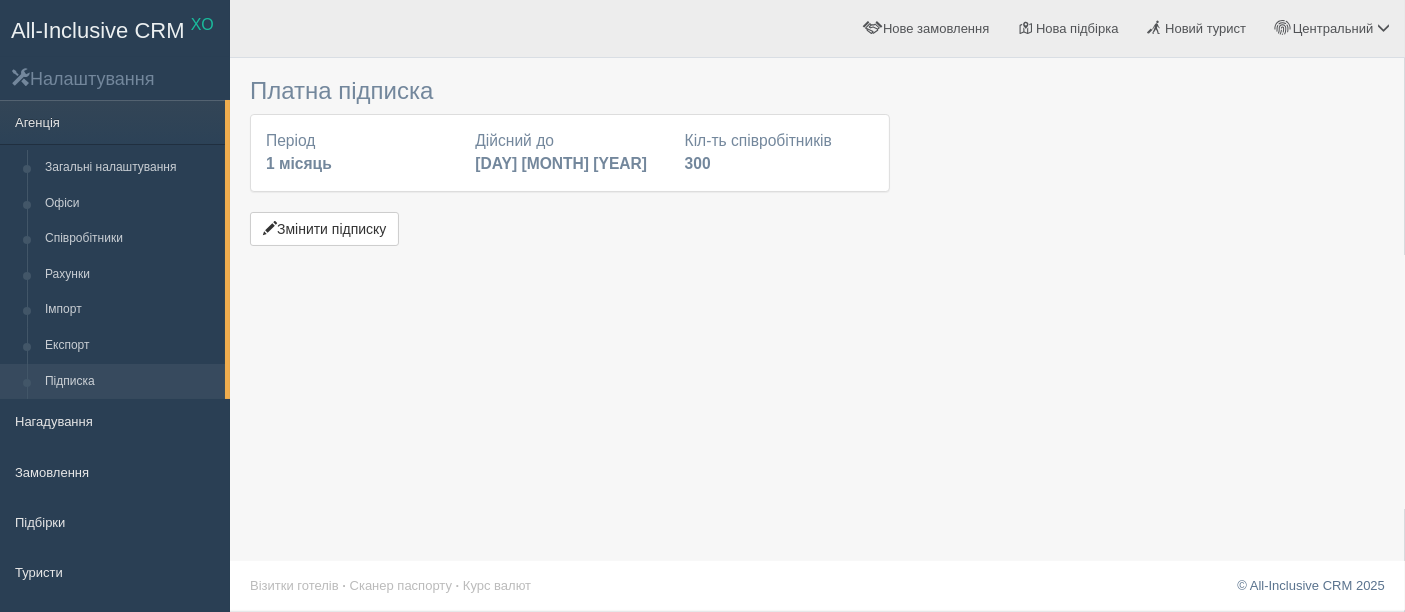 drag, startPoint x: 1365, startPoint y: 243, endPoint x: 972, endPoint y: 289, distance: 395.68295 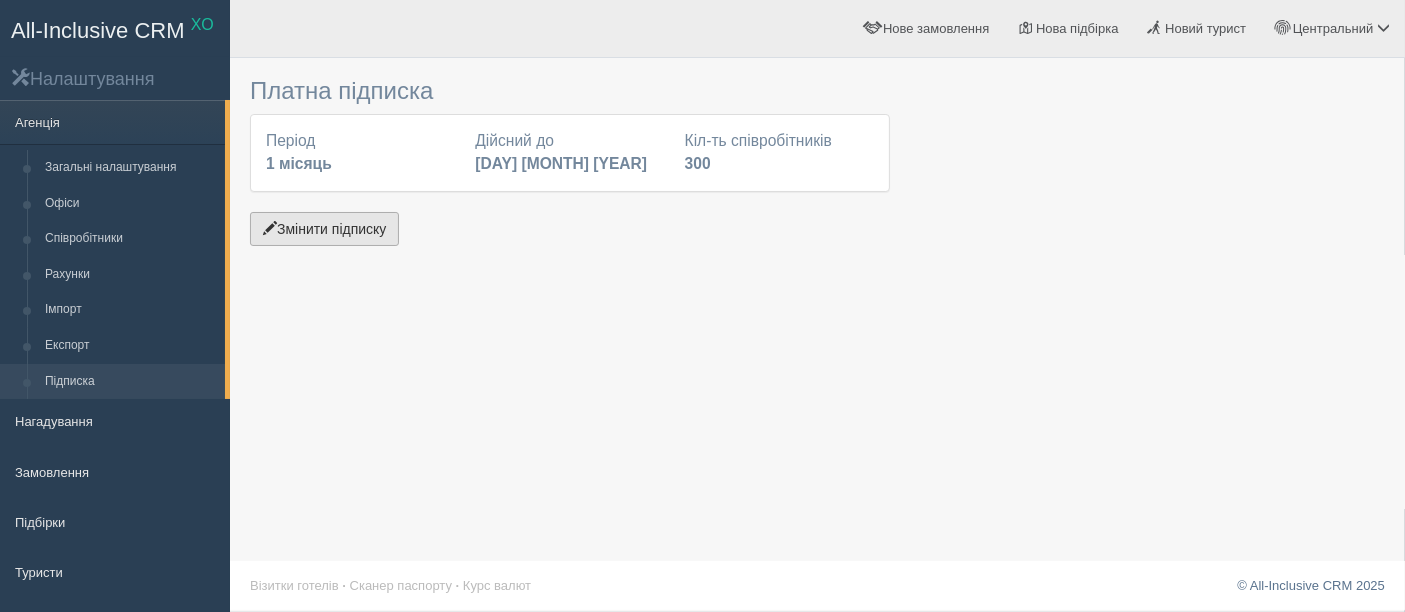 click on "Змінити підписку" at bounding box center (324, 229) 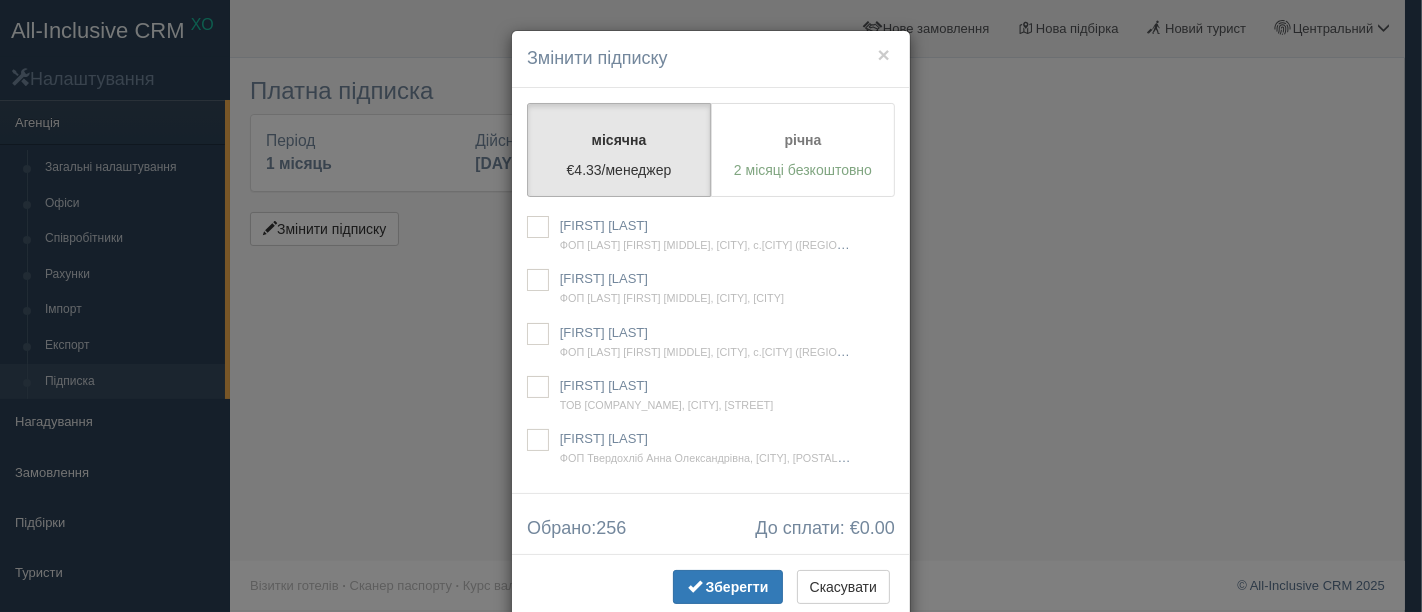 scroll, scrollTop: 24718, scrollLeft: 0, axis: vertical 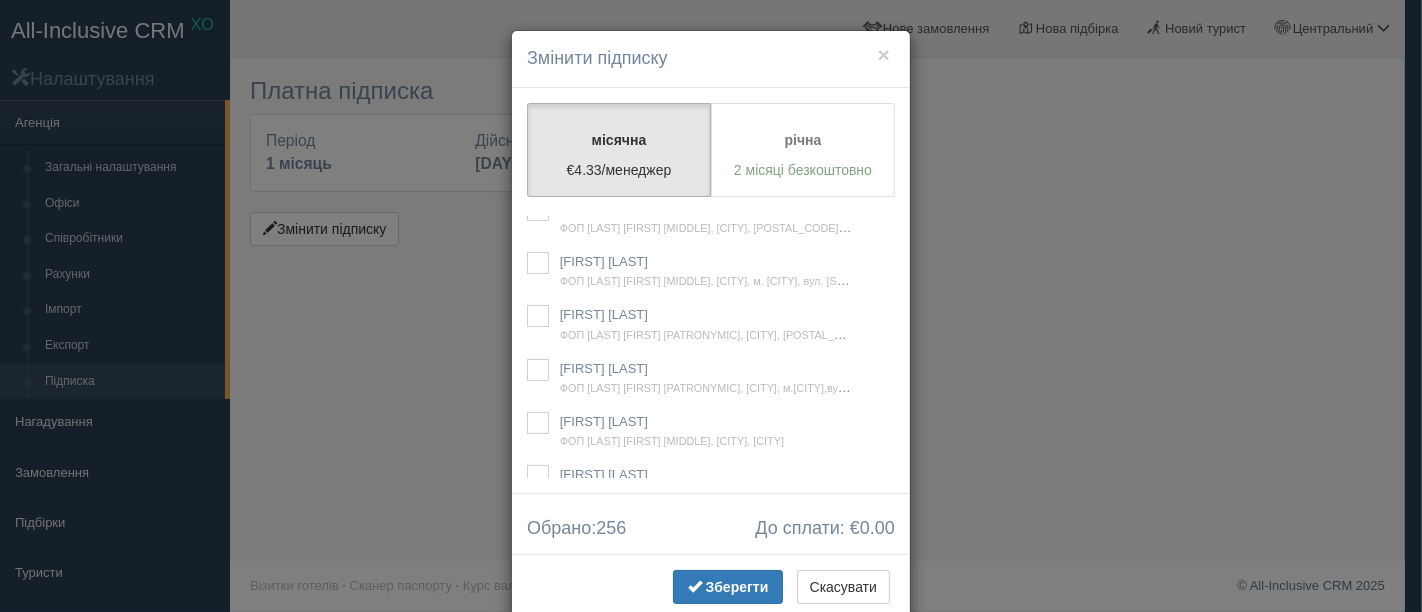 click at bounding box center (538, 50) 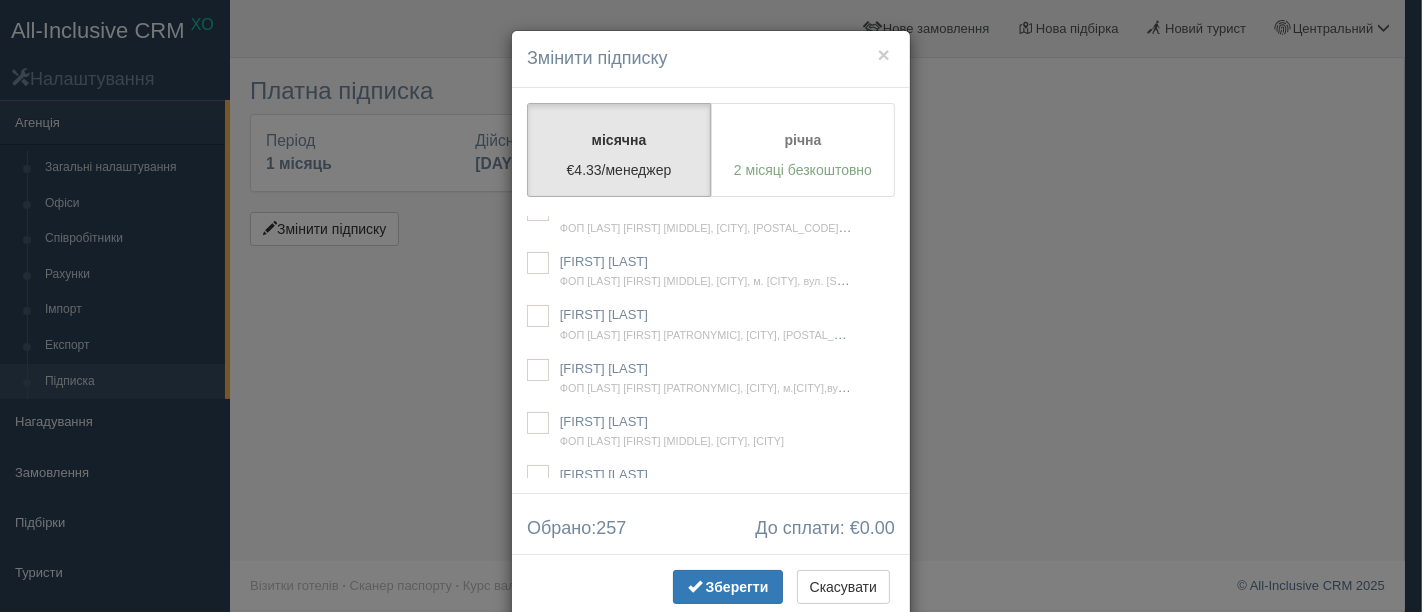 checkbox on "true" 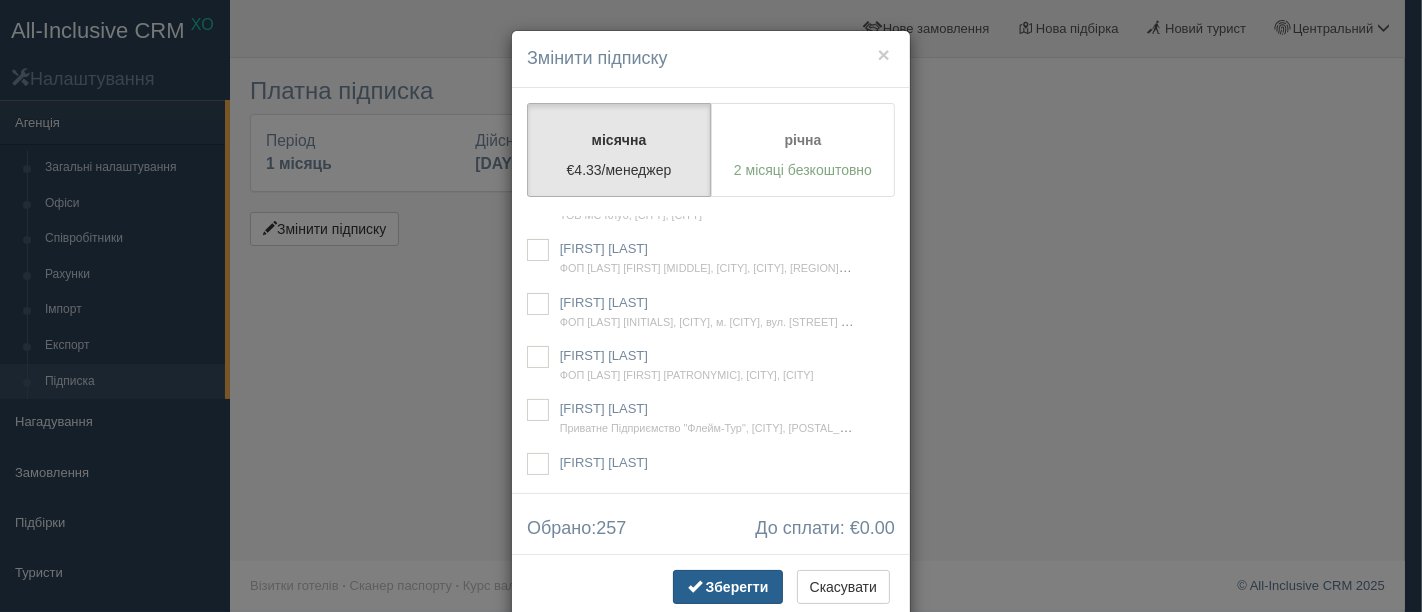 click on "Зберегти" at bounding box center [728, 587] 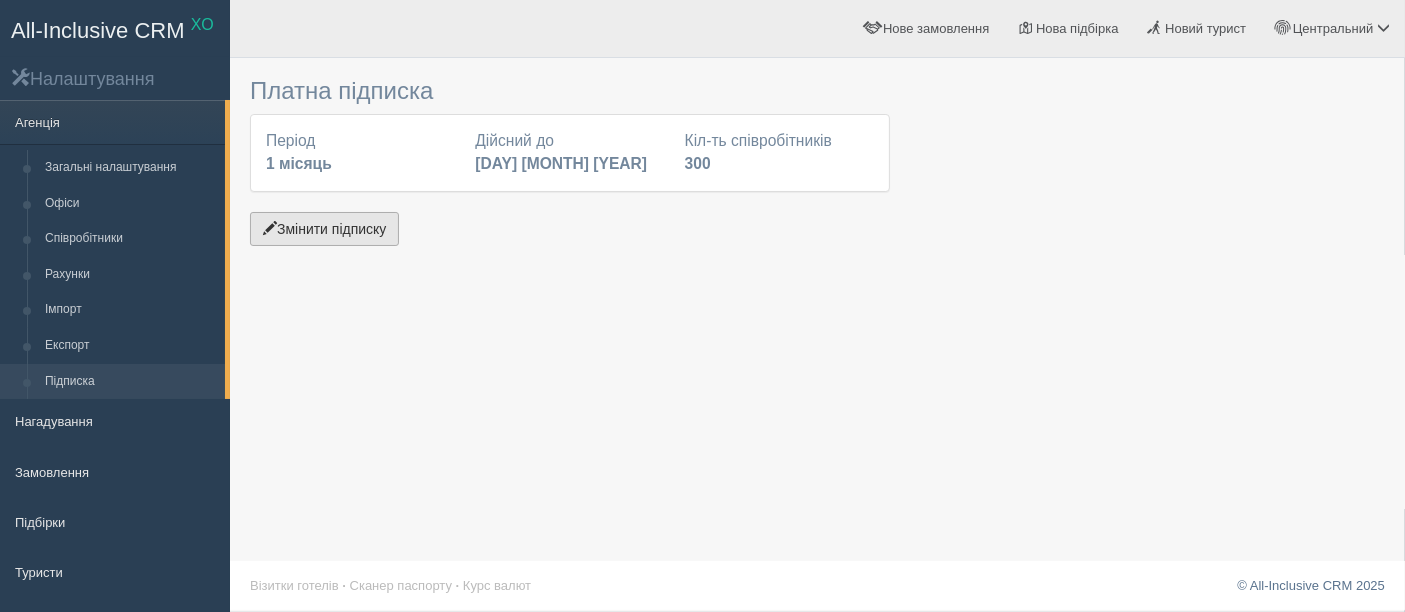 click on "Змінити підписку" at bounding box center (324, 229) 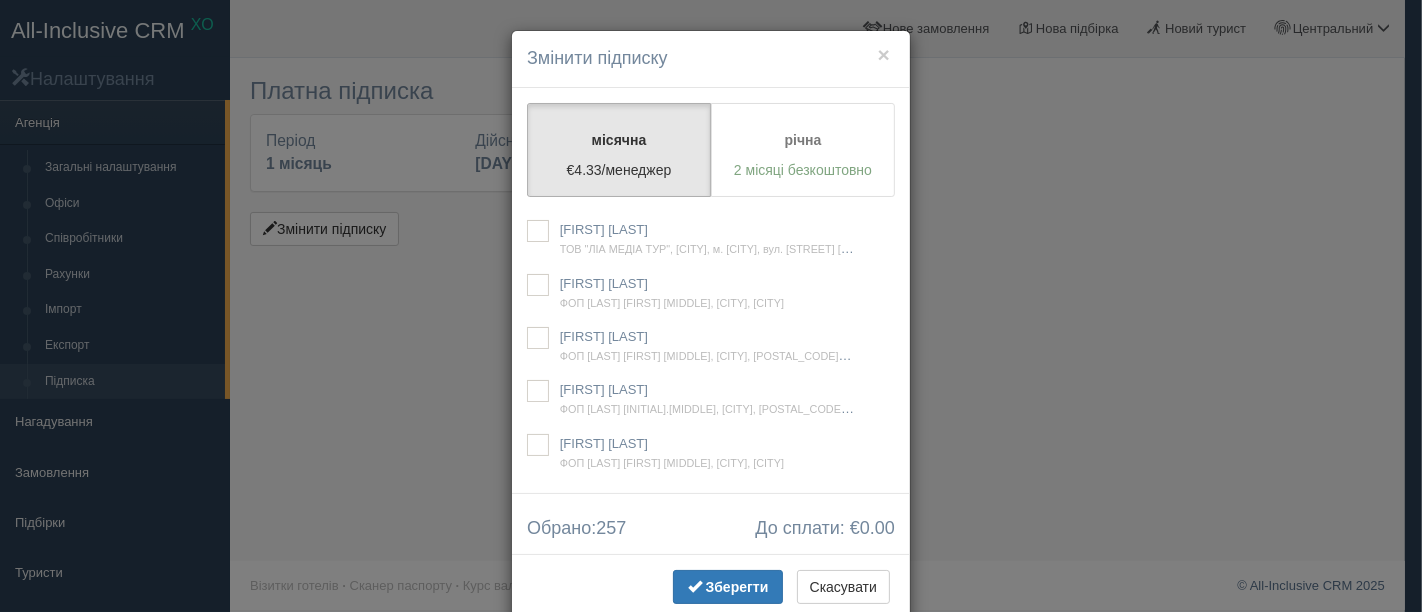 scroll, scrollTop: 12465, scrollLeft: 0, axis: vertical 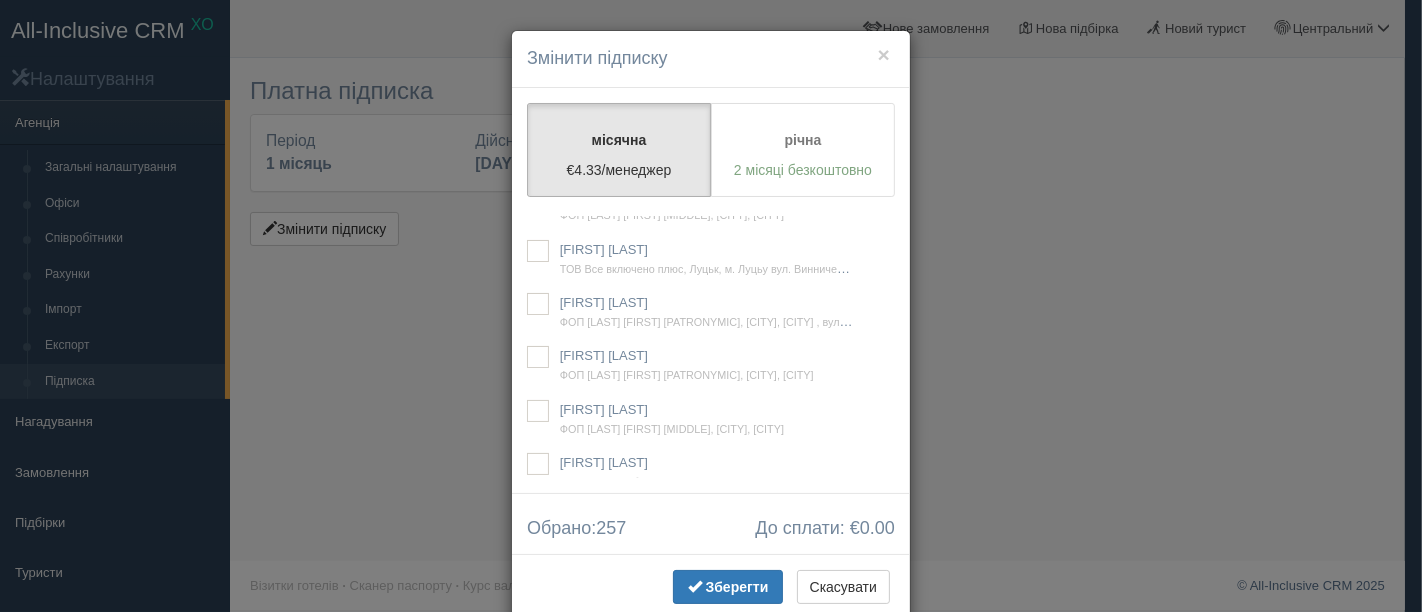click at bounding box center (538, 197) 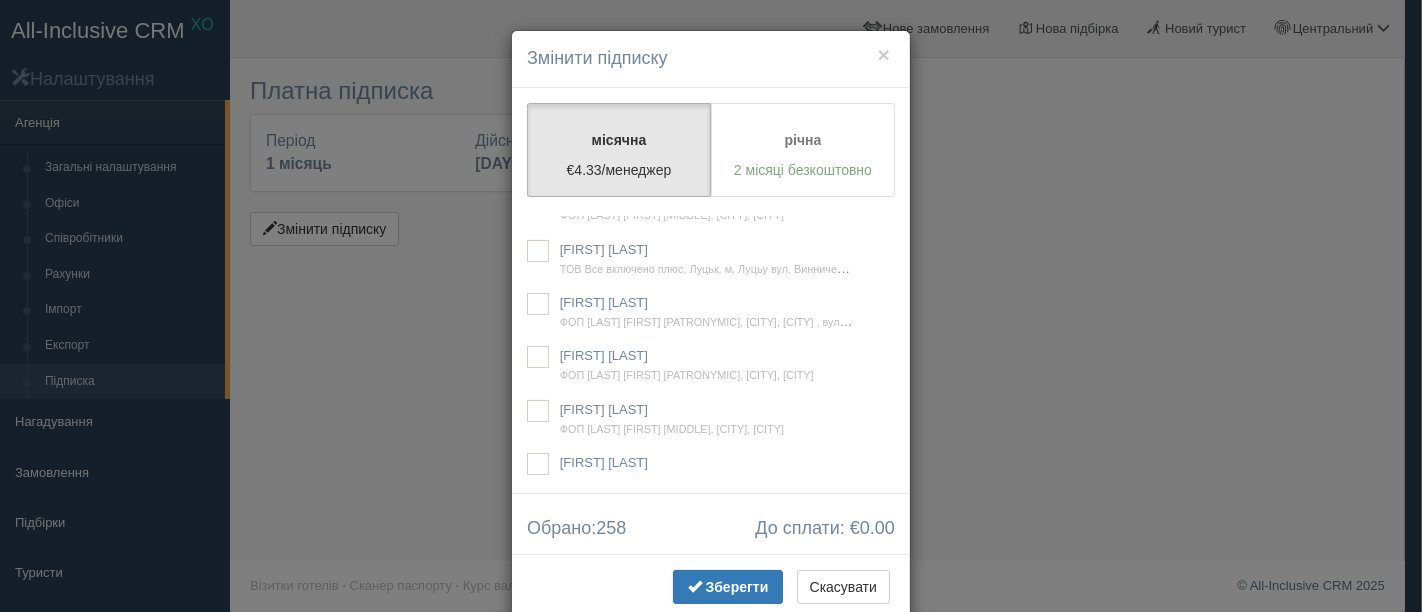 checkbox on "true" 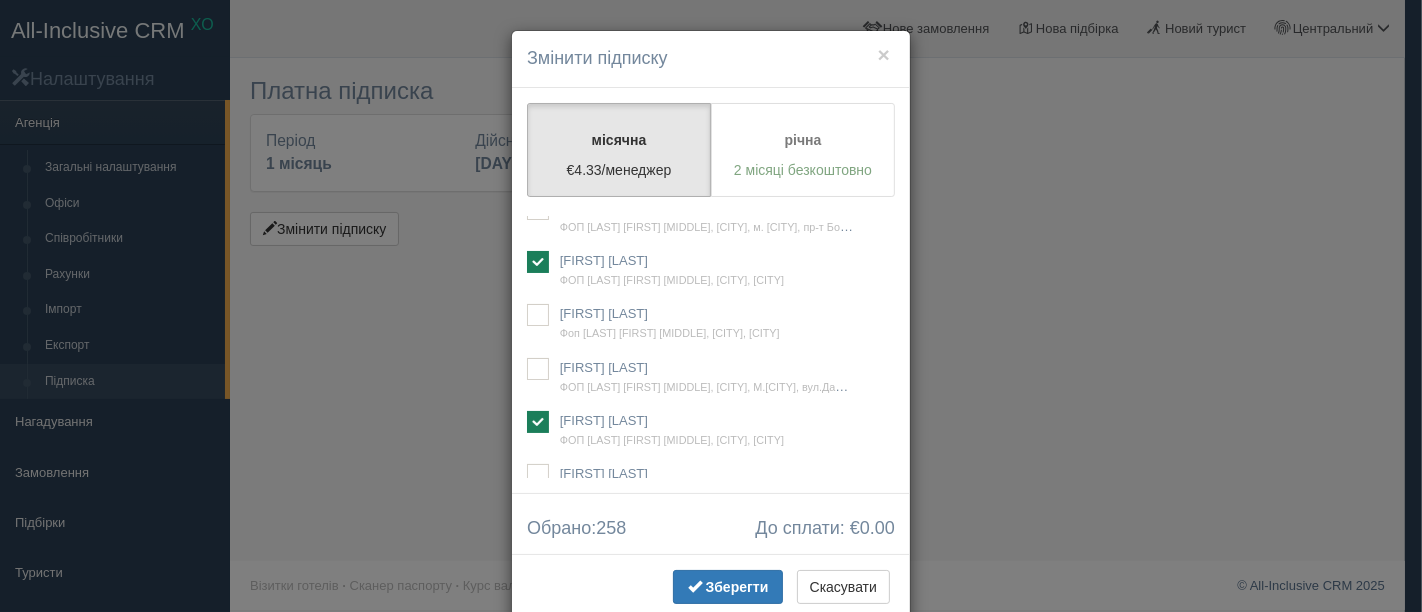 scroll, scrollTop: 60744, scrollLeft: 0, axis: vertical 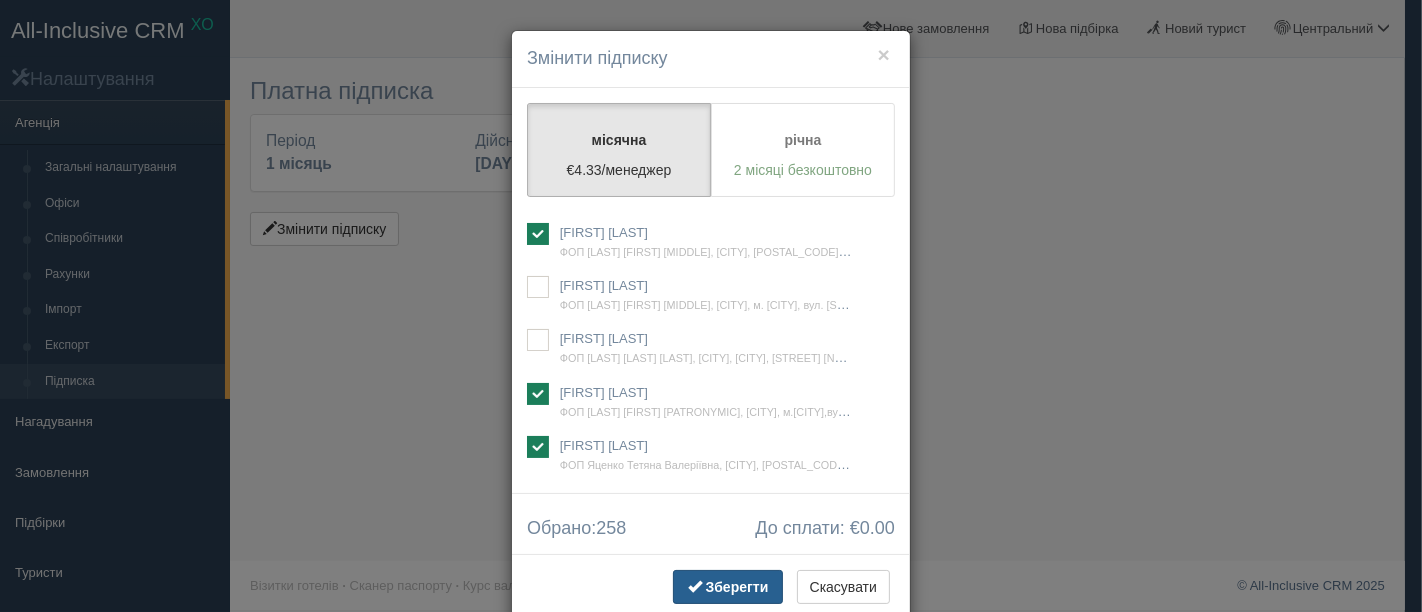 click on "Зберегти" at bounding box center (737, 587) 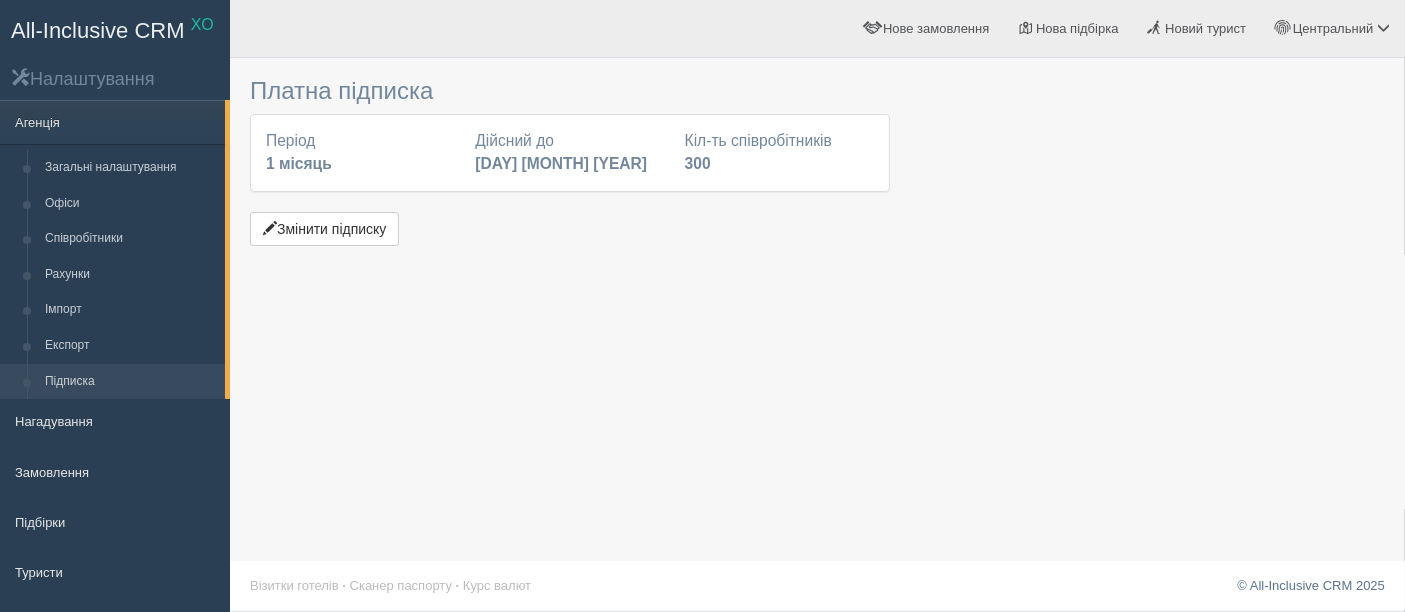 drag, startPoint x: 290, startPoint y: 262, endPoint x: 298, endPoint y: 249, distance: 15.264338 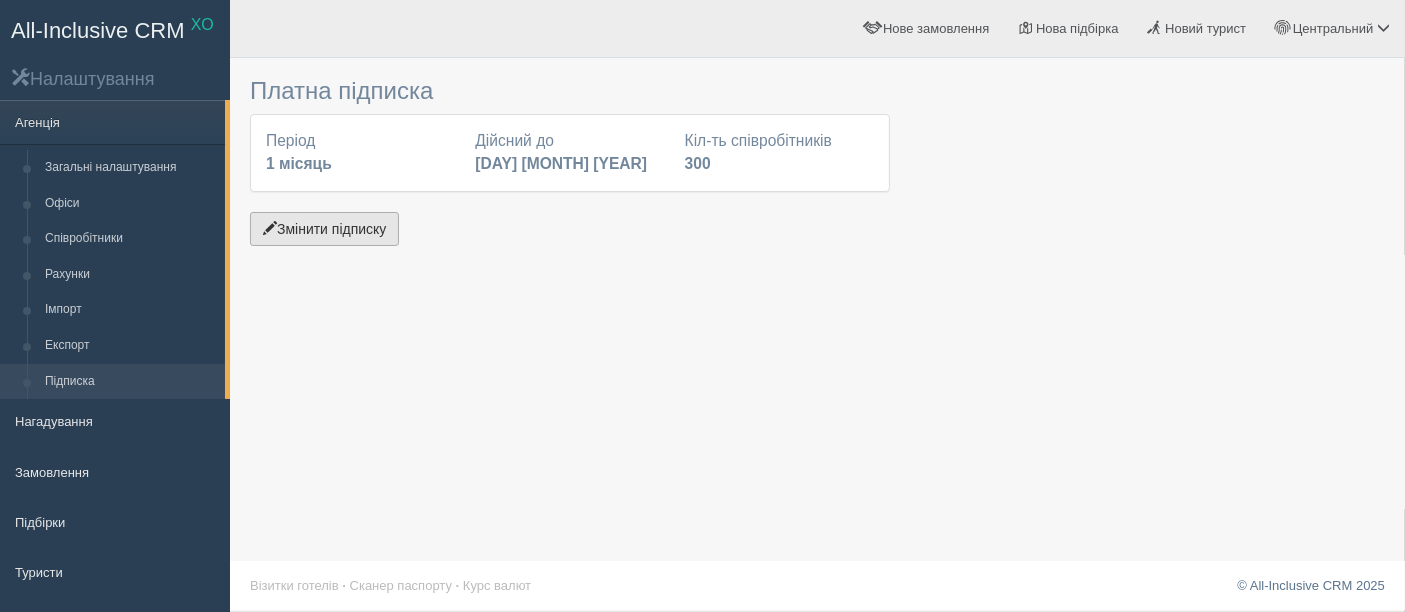 click on "Змінити підписку" at bounding box center (324, 229) 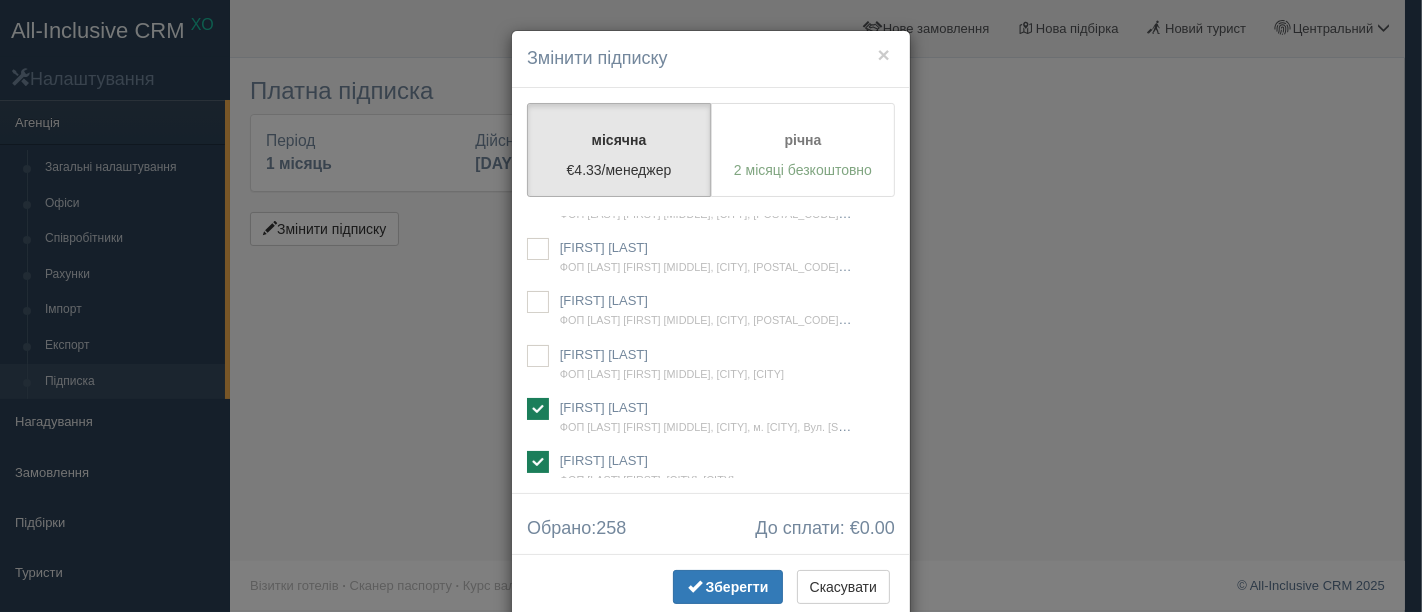 scroll, scrollTop: 55164, scrollLeft: 0, axis: vertical 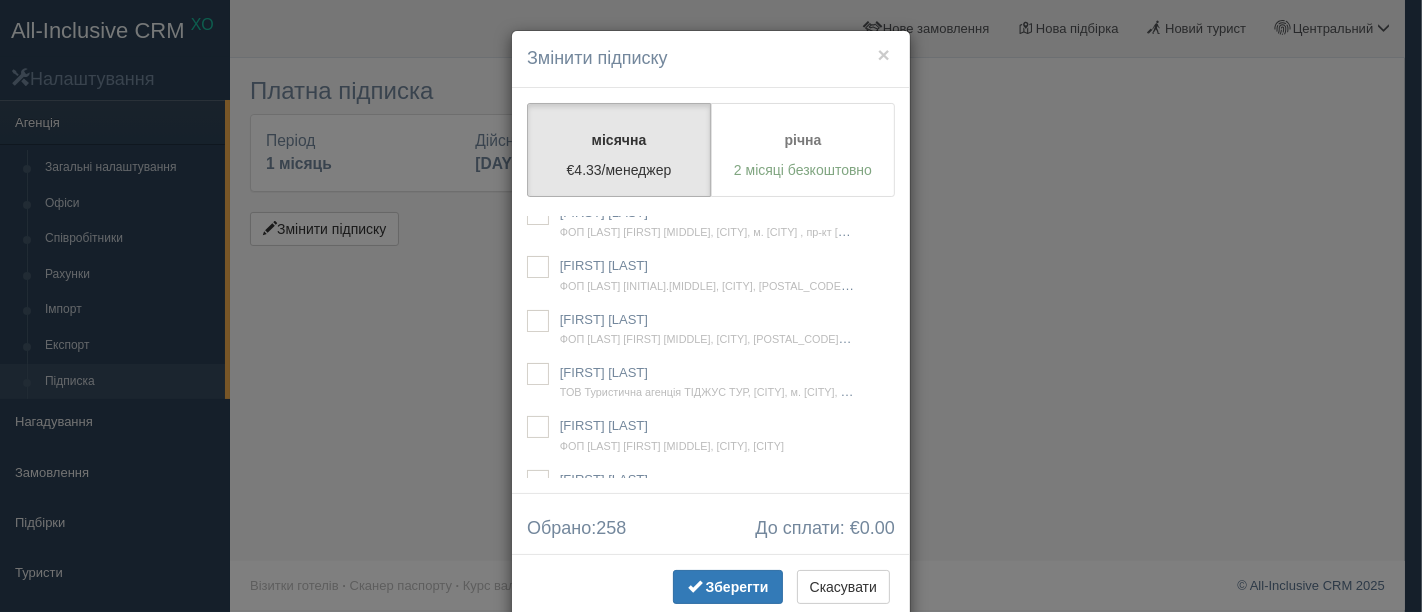 click at bounding box center [538, -319] 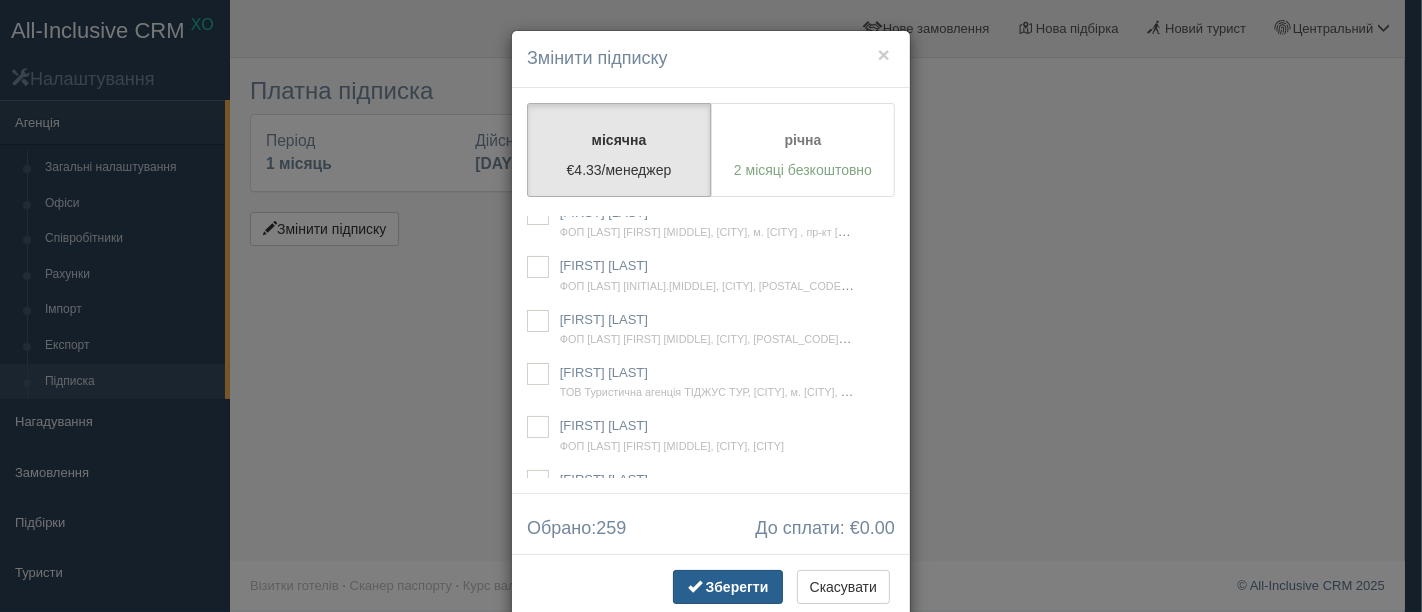 click on "Зберегти" at bounding box center (737, 587) 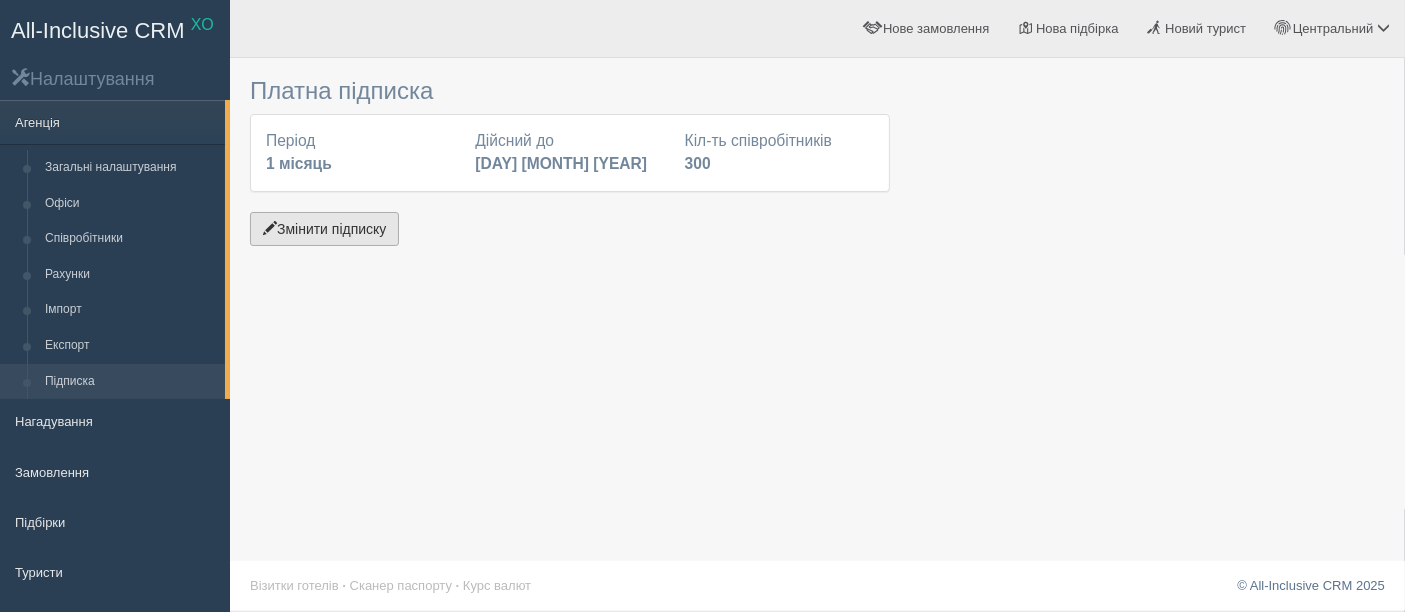 click on "Змінити підписку" at bounding box center [324, 229] 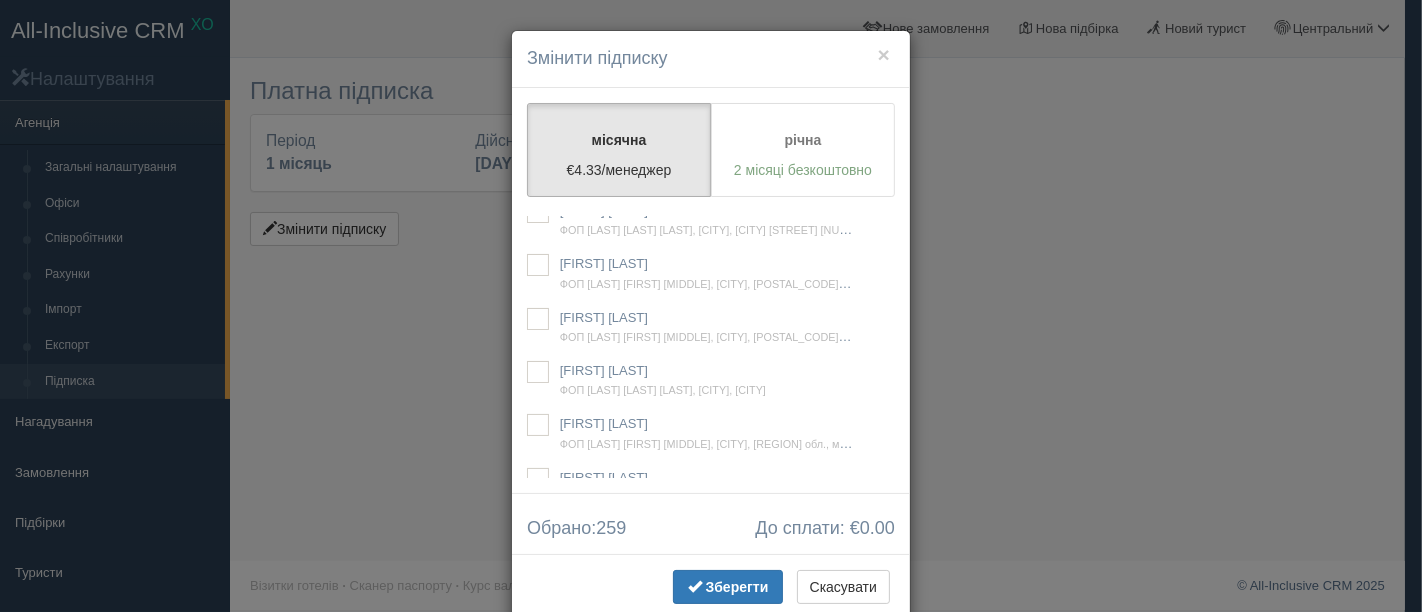 scroll, scrollTop: 49192, scrollLeft: 0, axis: vertical 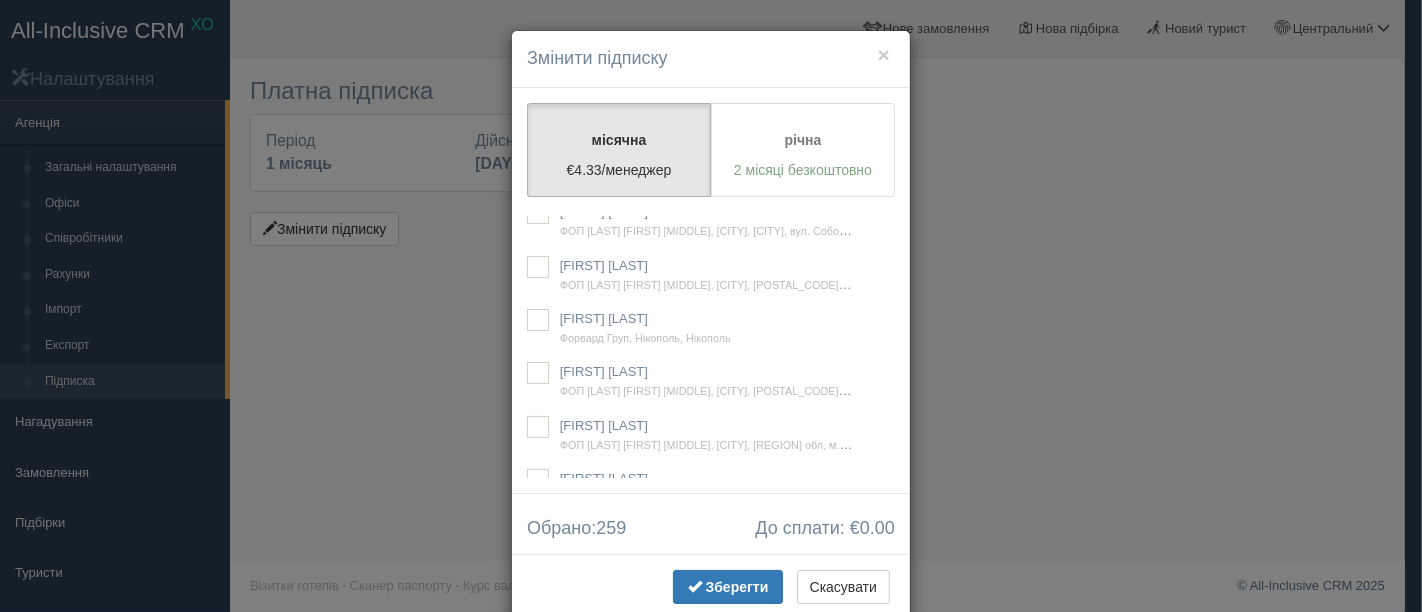 click at bounding box center (538, -267) 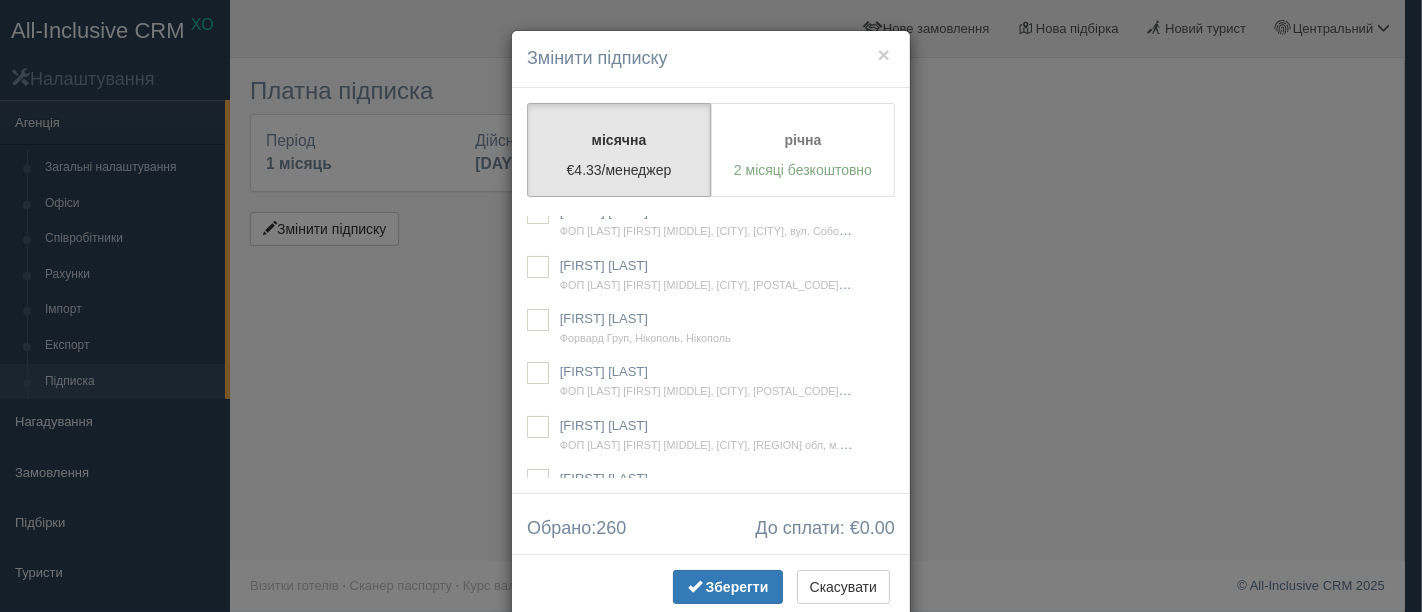 checkbox on "true" 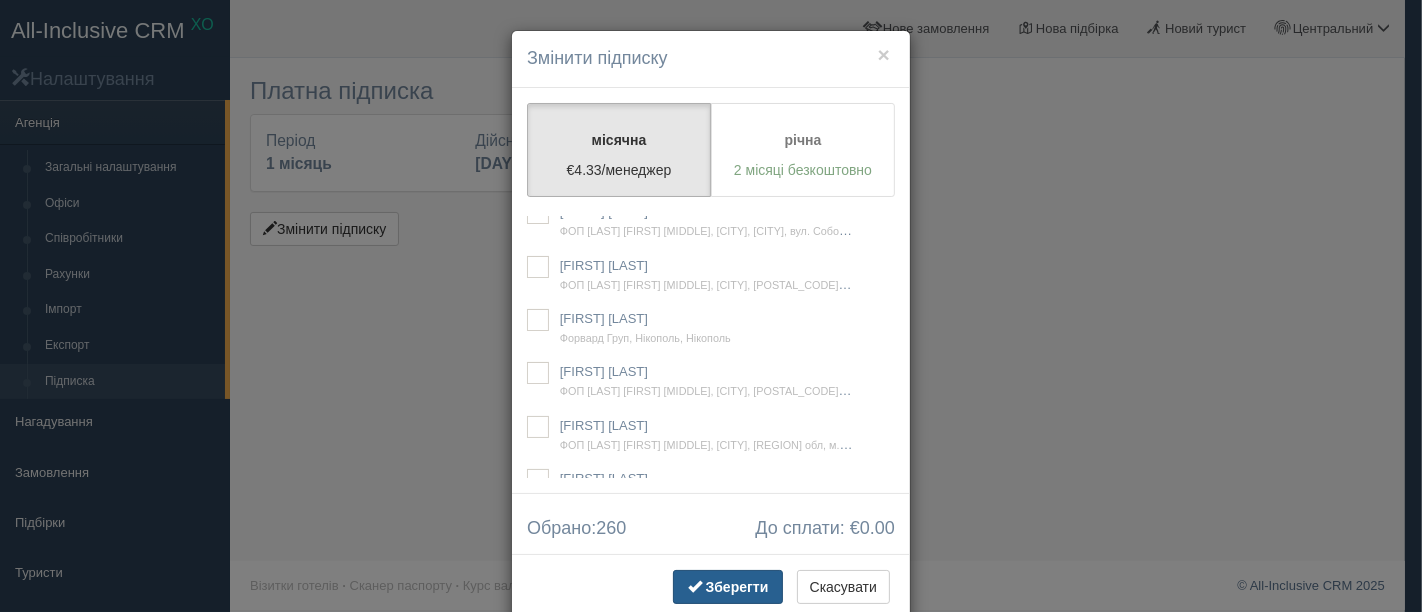 click on "Зберегти" at bounding box center (737, 587) 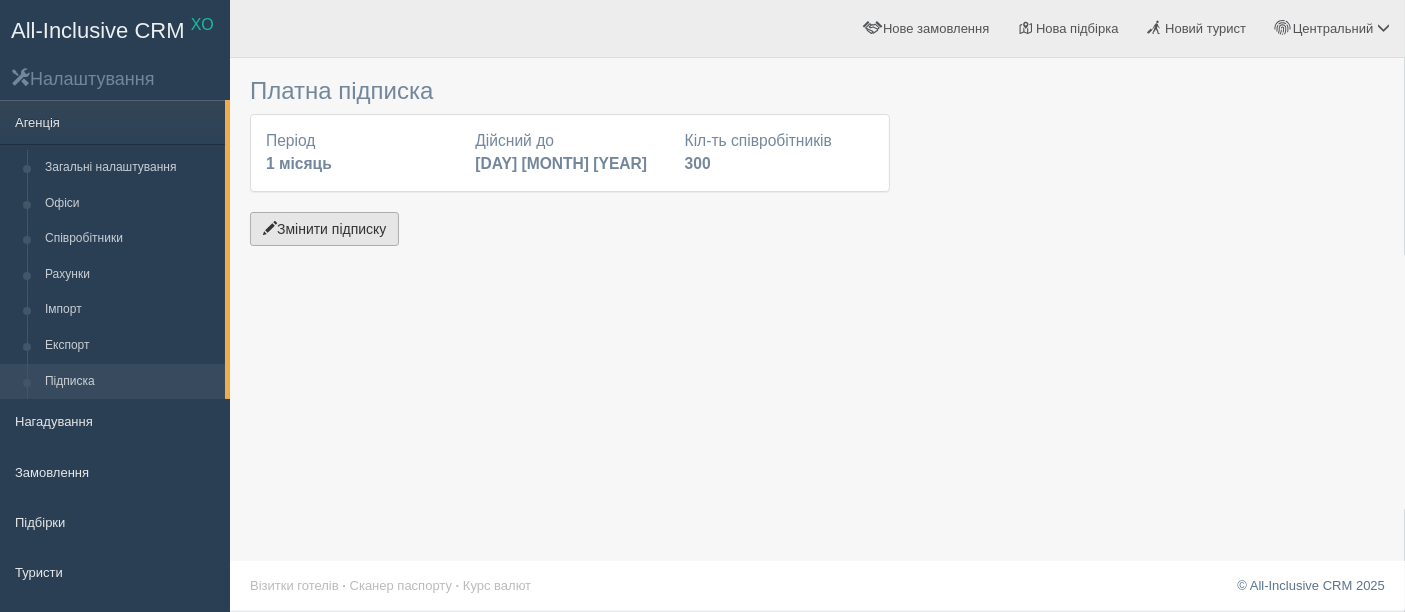 click on "Змінити підписку" at bounding box center [324, 229] 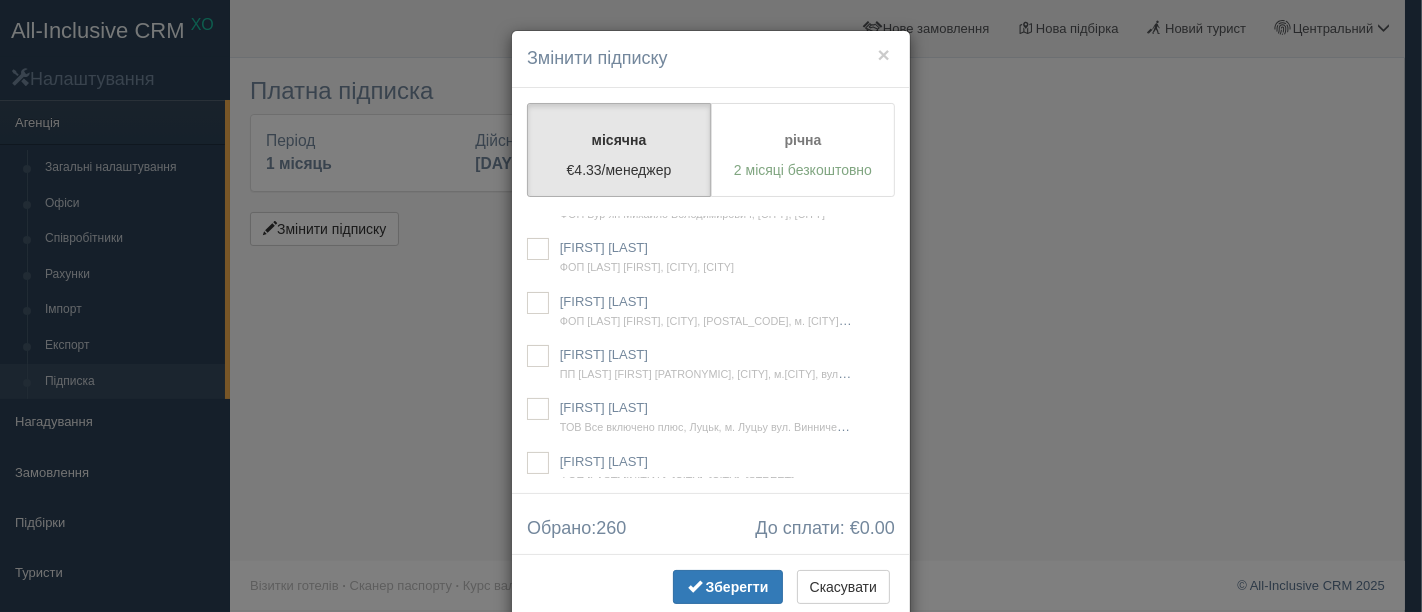 scroll, scrollTop: 24880, scrollLeft: 0, axis: vertical 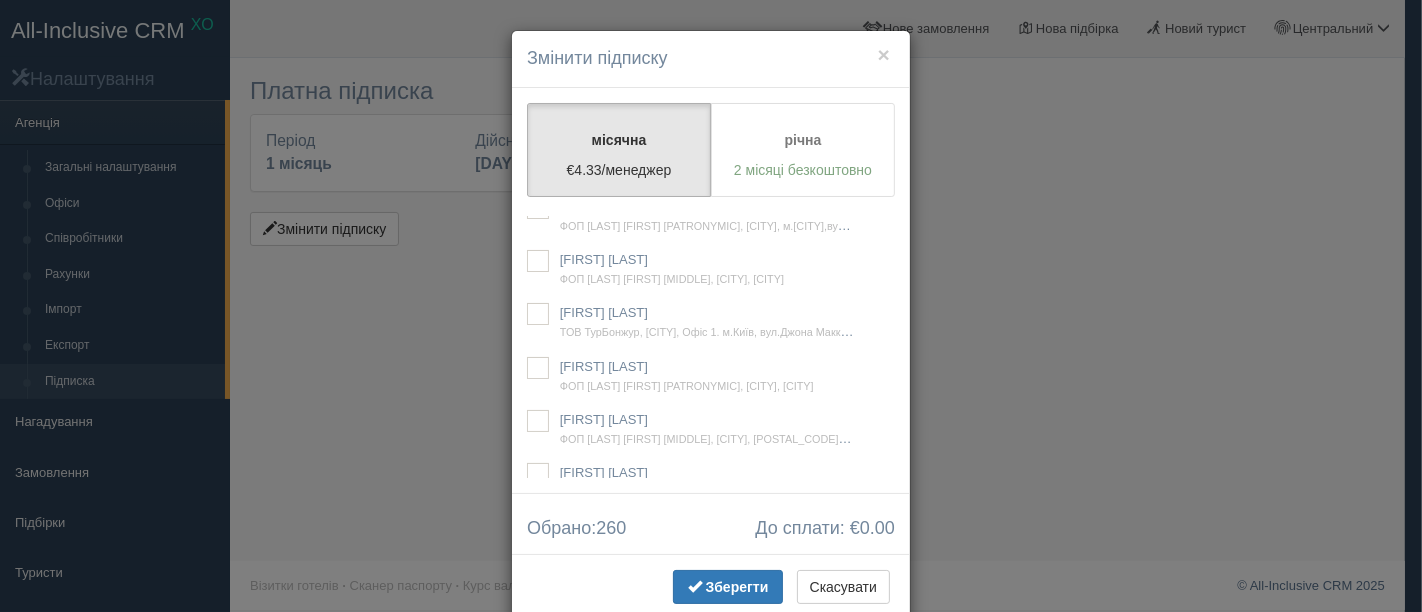 click at bounding box center [538, 48] 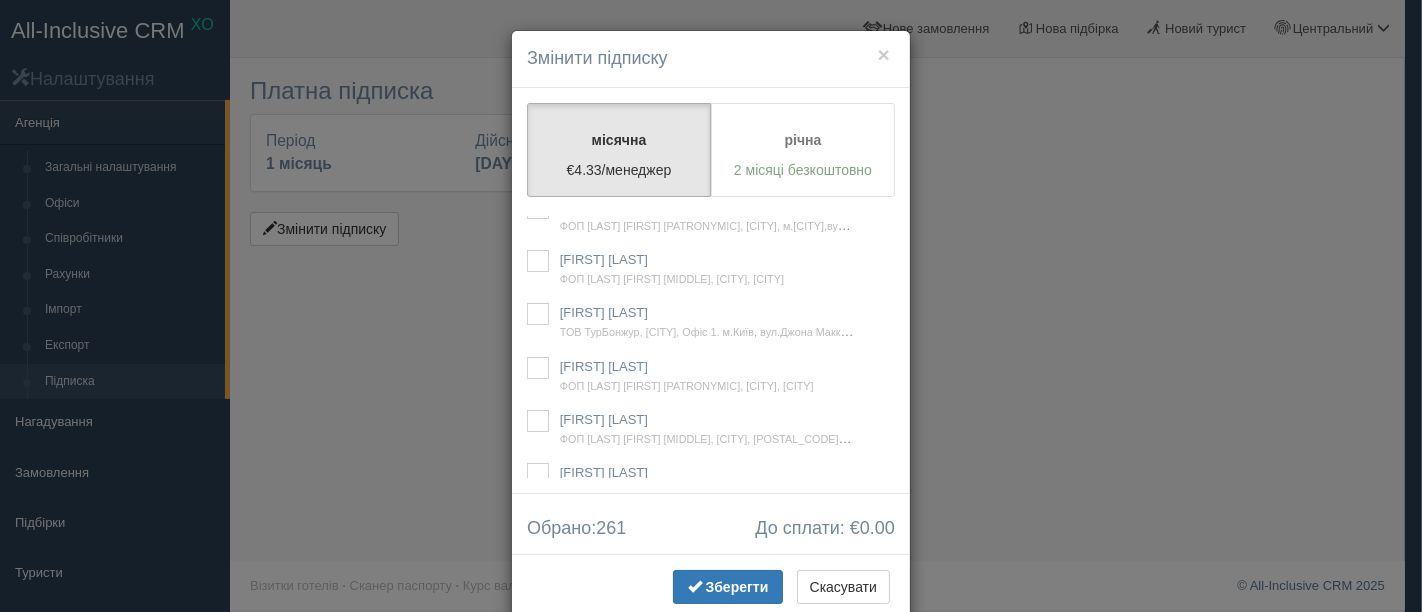 checkbox on "true" 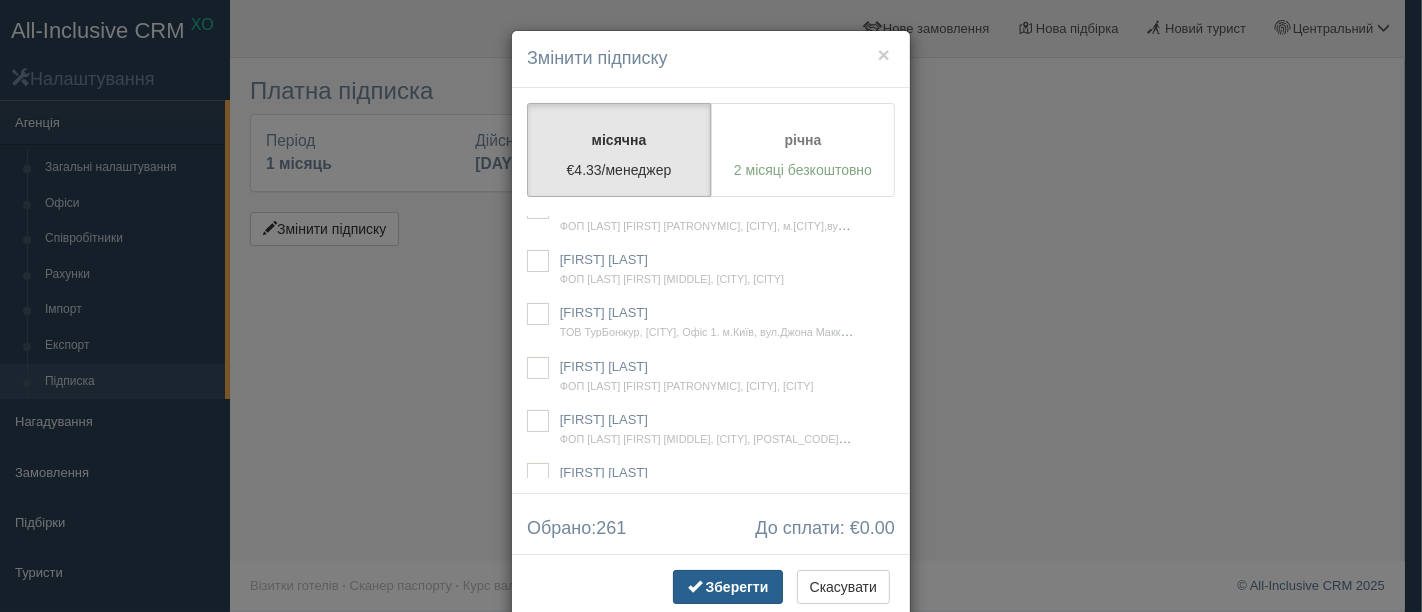 click on "Зберегти" at bounding box center (737, 587) 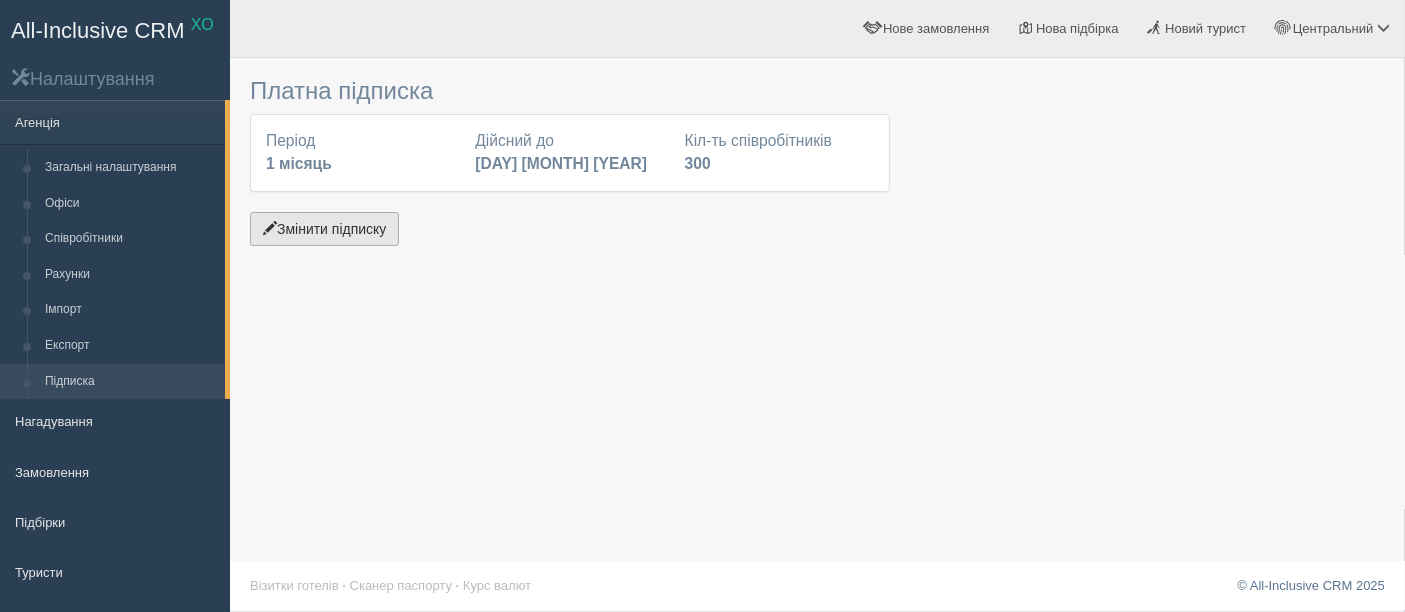 click on "Змінити підписку" at bounding box center [324, 229] 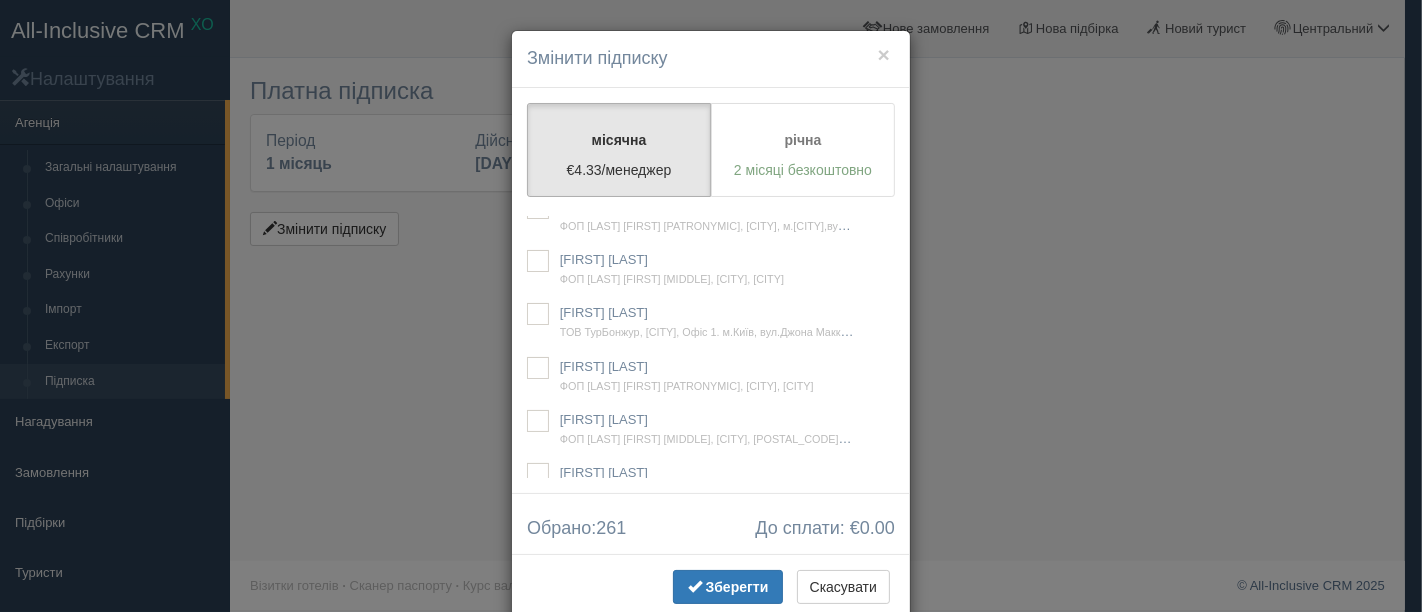 scroll, scrollTop: 25204, scrollLeft: 0, axis: vertical 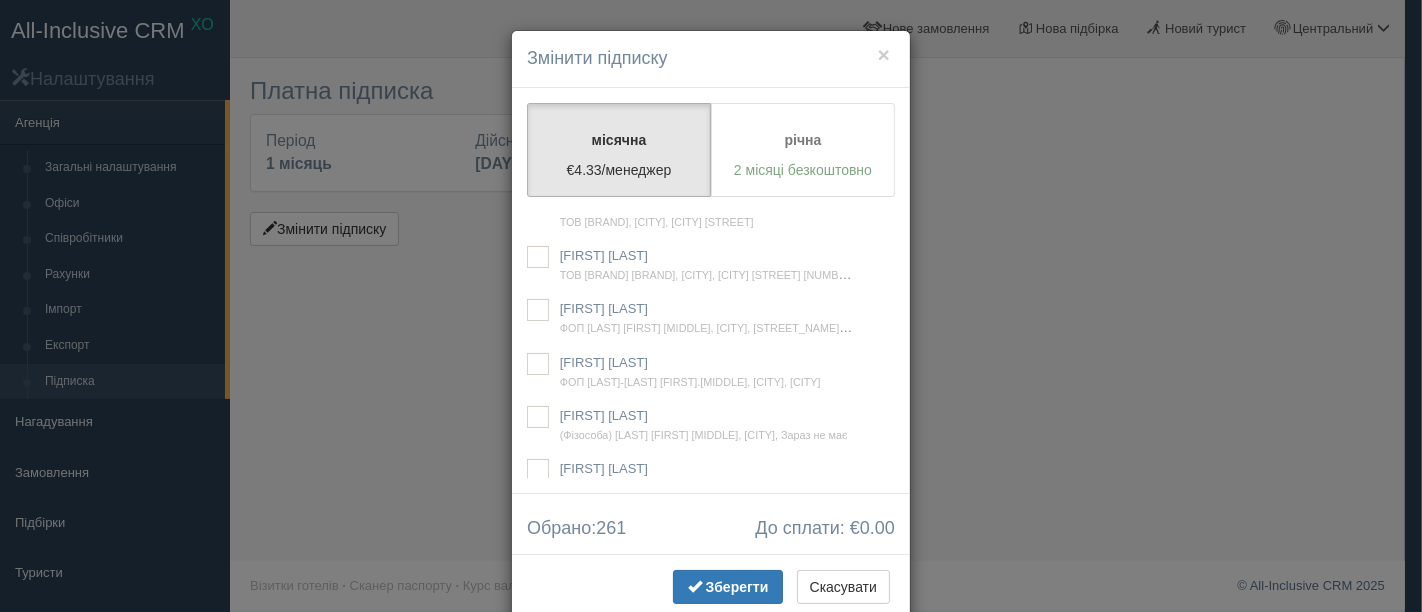 click at bounding box center [538, 44] 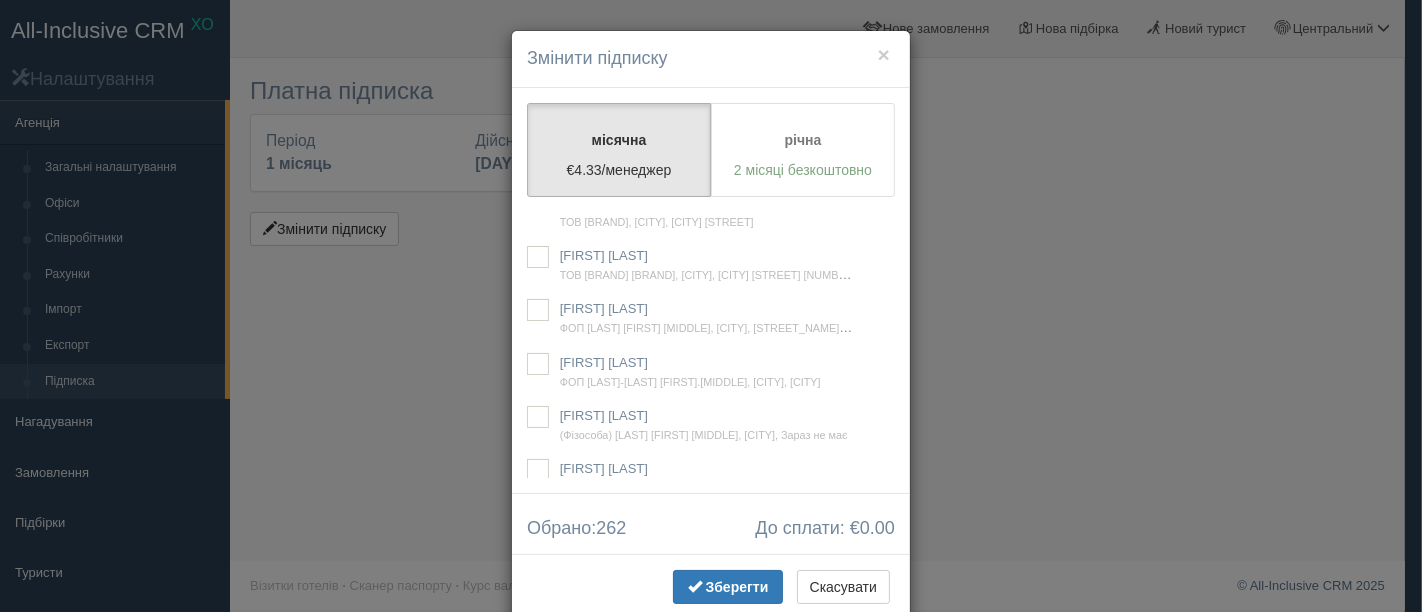checkbox on "true" 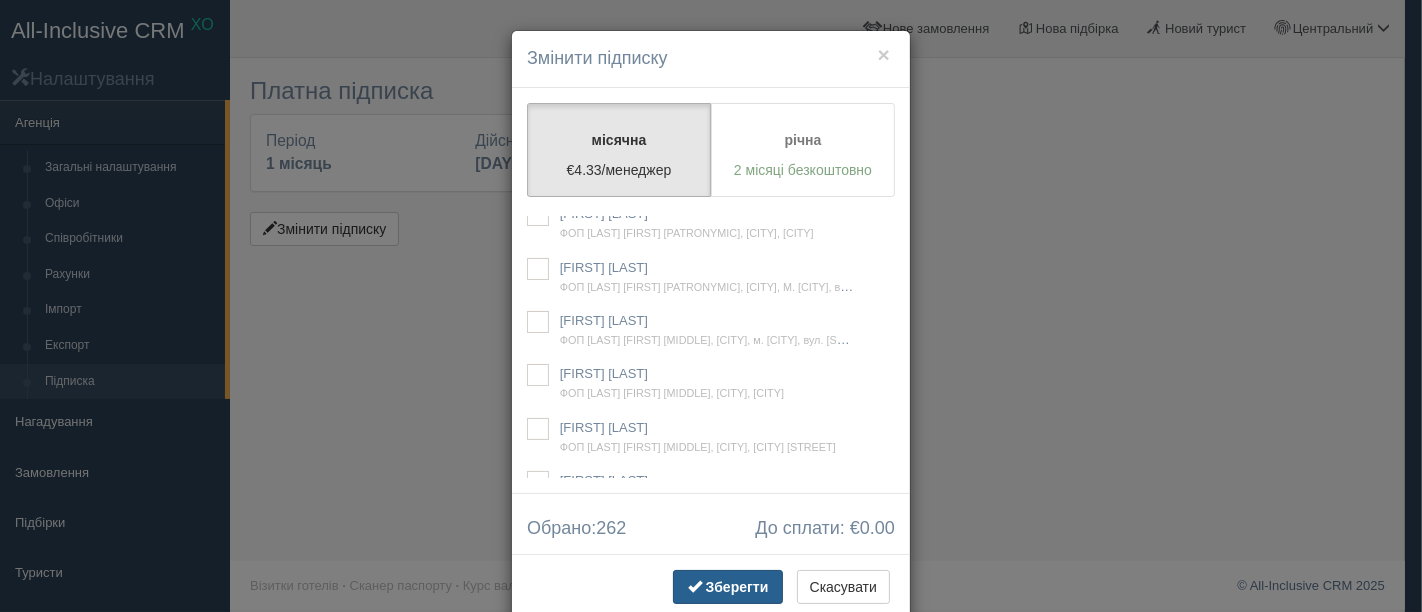 click on "Зберегти" at bounding box center [737, 587] 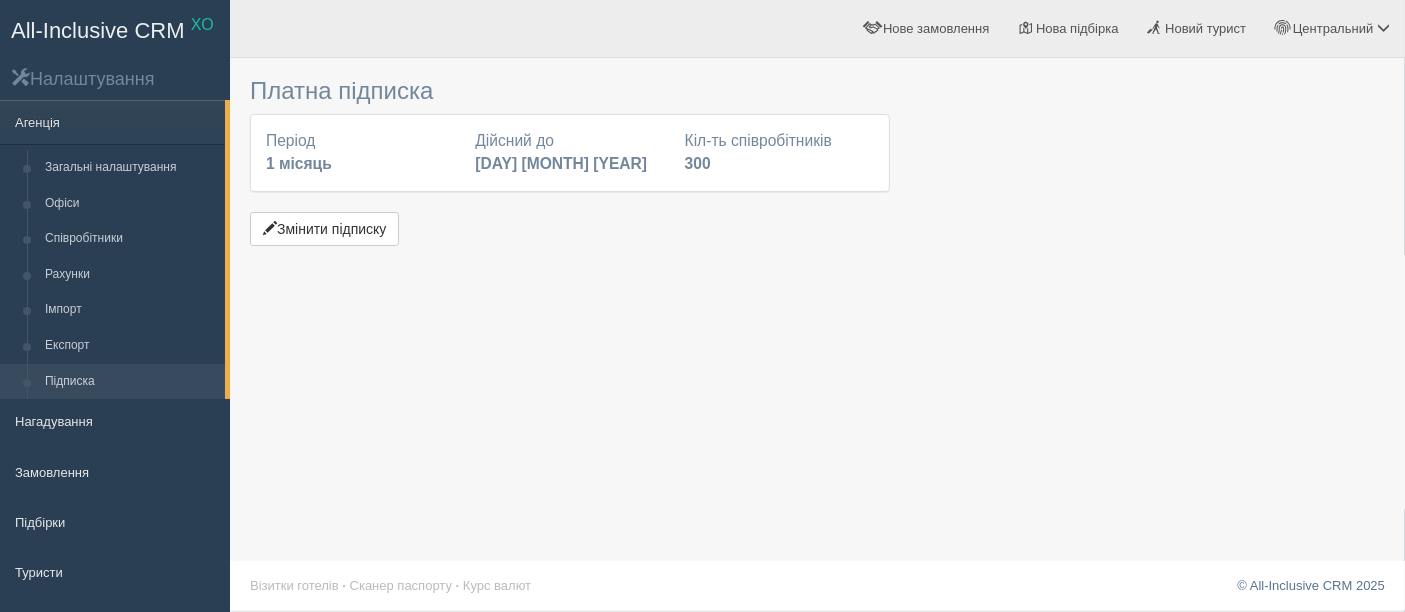 drag, startPoint x: 1214, startPoint y: 259, endPoint x: 811, endPoint y: 4, distance: 476.90042 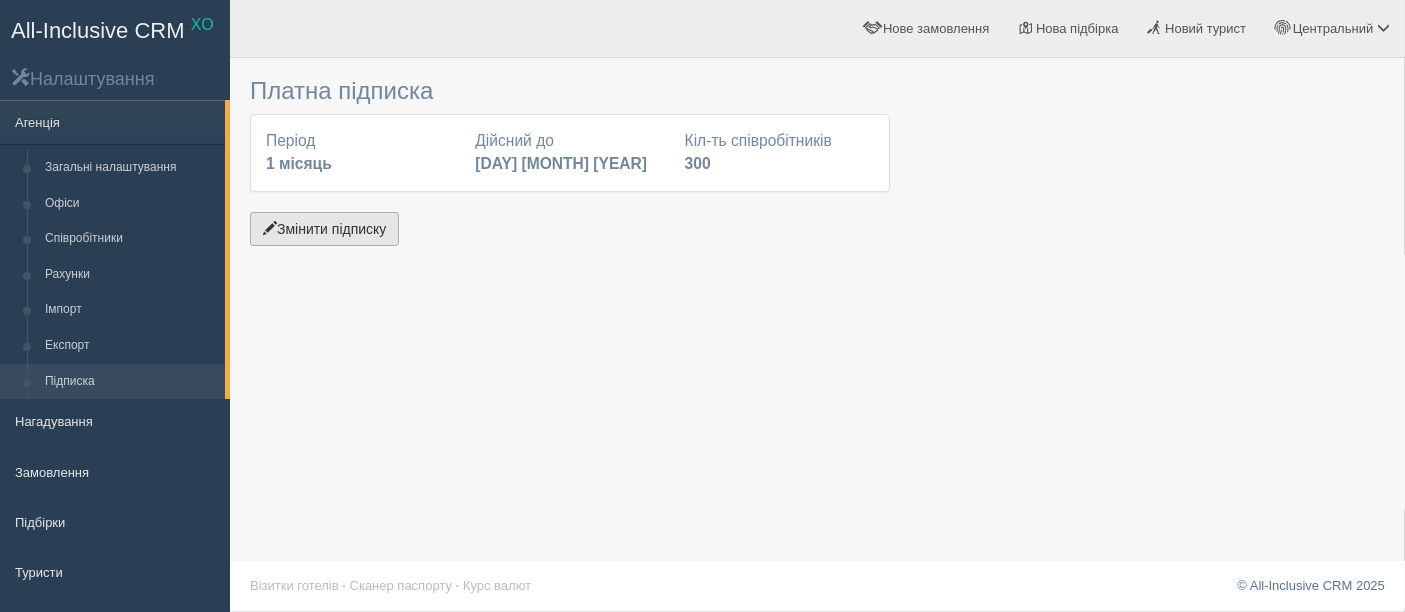 click on "Змінити підписку" at bounding box center (324, 229) 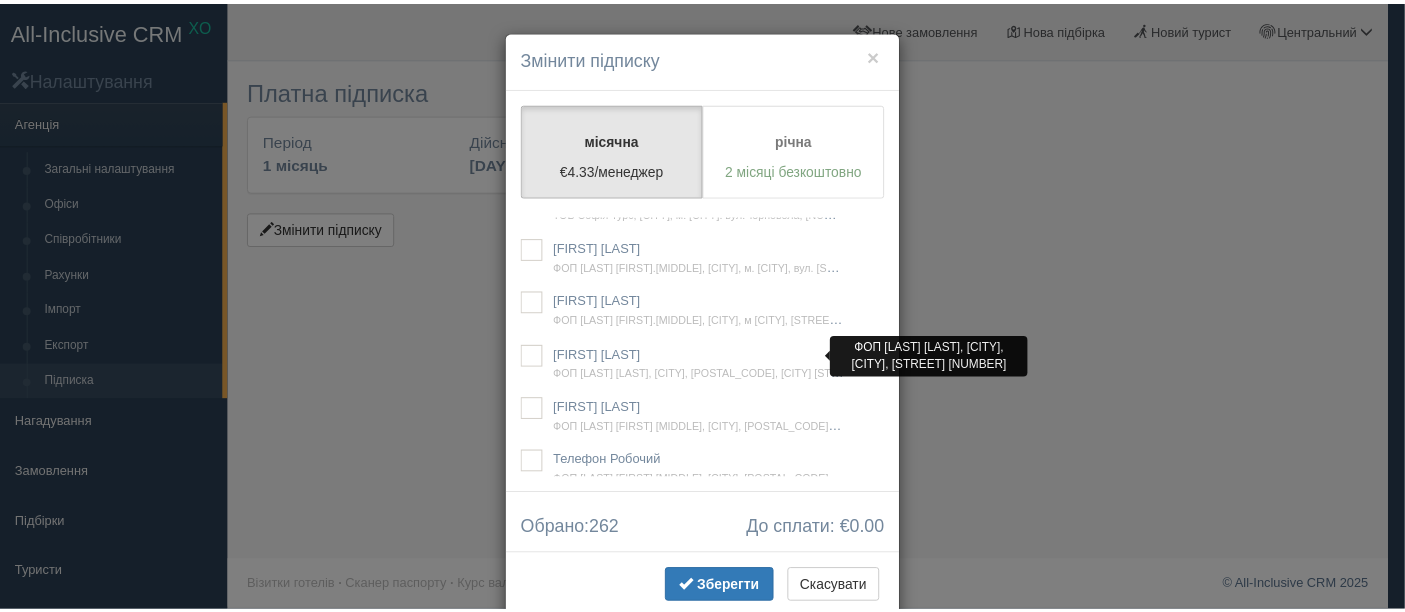 scroll, scrollTop: 59180, scrollLeft: 0, axis: vertical 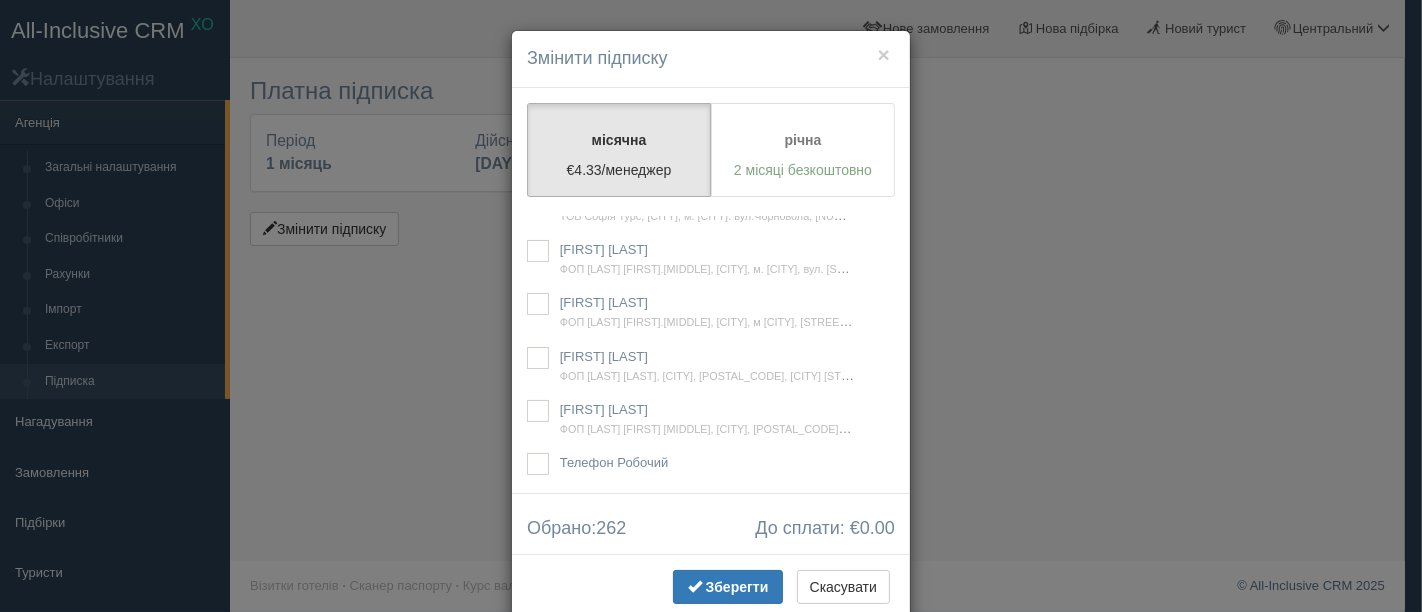 click at bounding box center [538, -336] 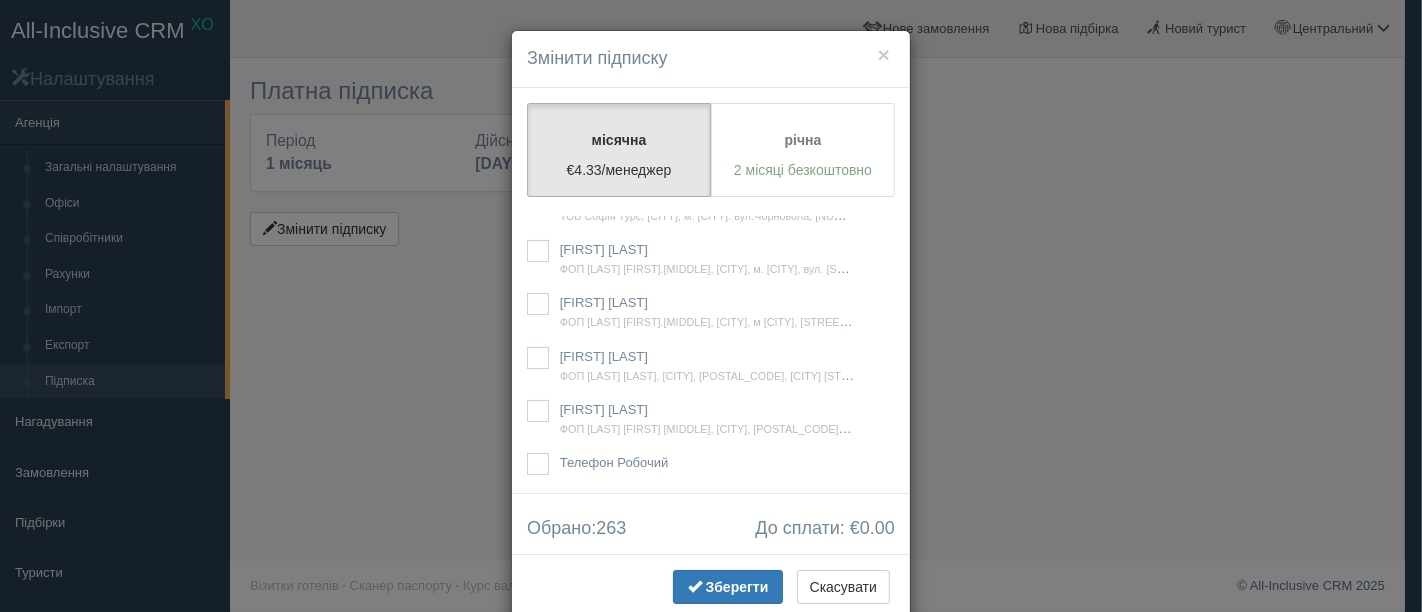 checkbox on "true" 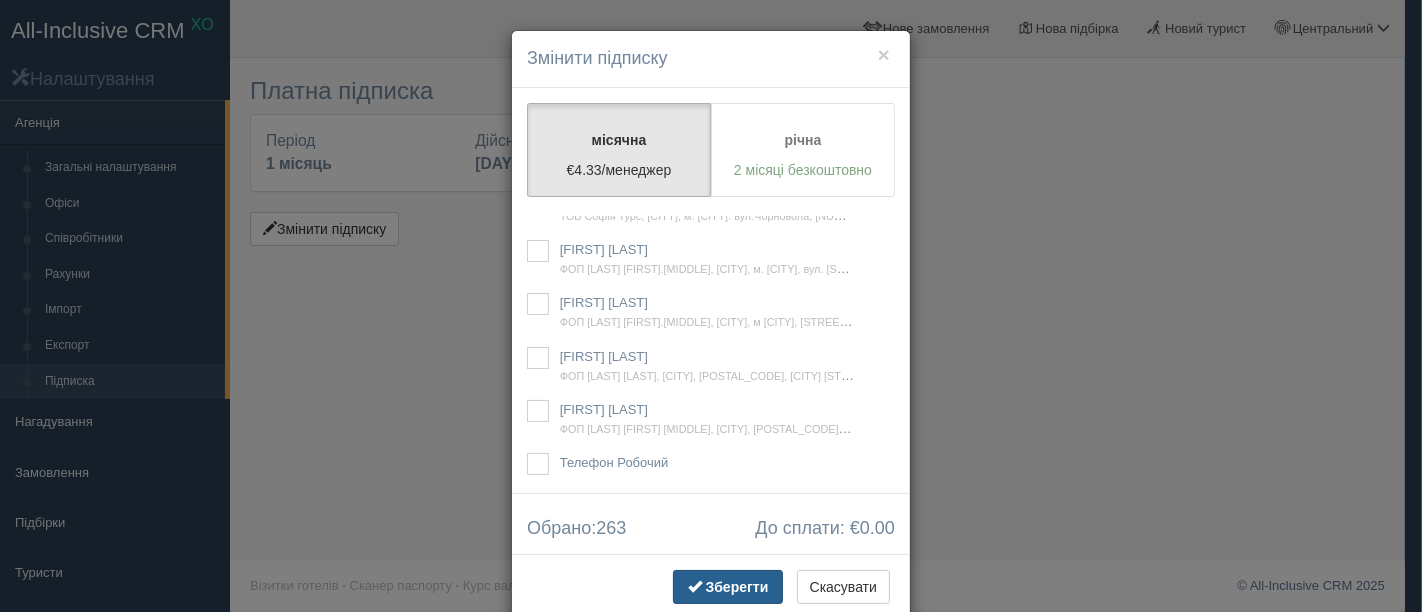 click on "Зберегти" at bounding box center (728, 587) 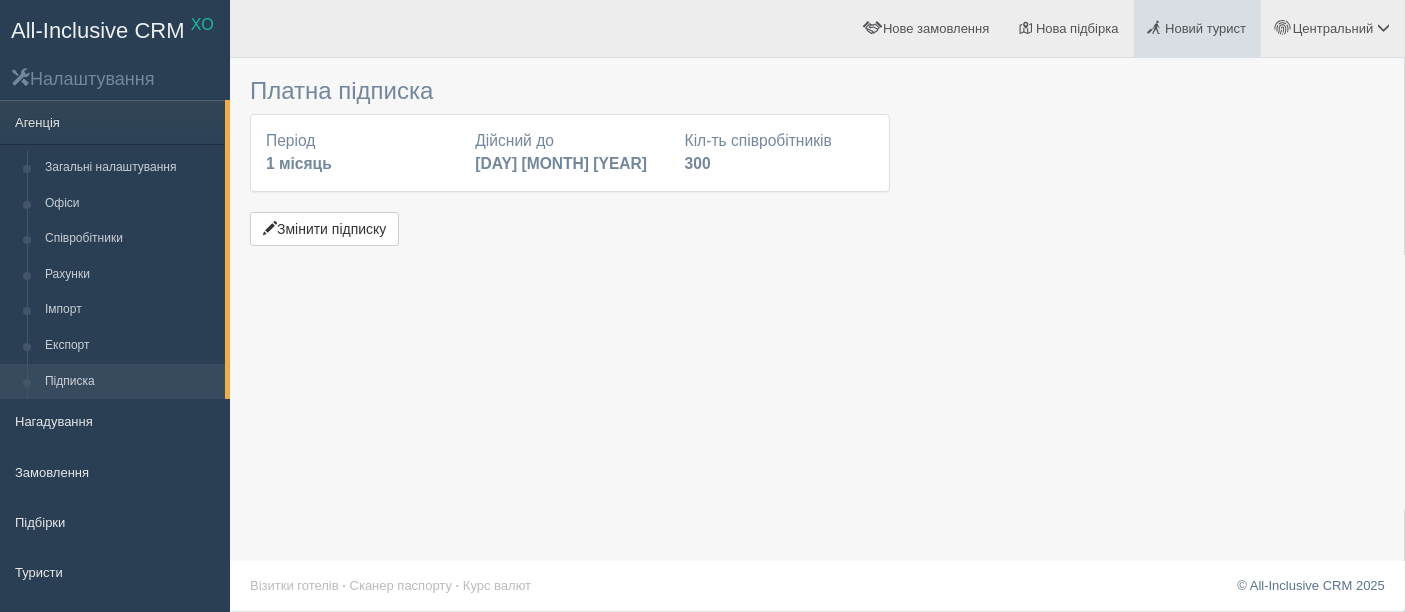 drag, startPoint x: 1275, startPoint y: 58, endPoint x: 1257, endPoint y: 44, distance: 22.803509 